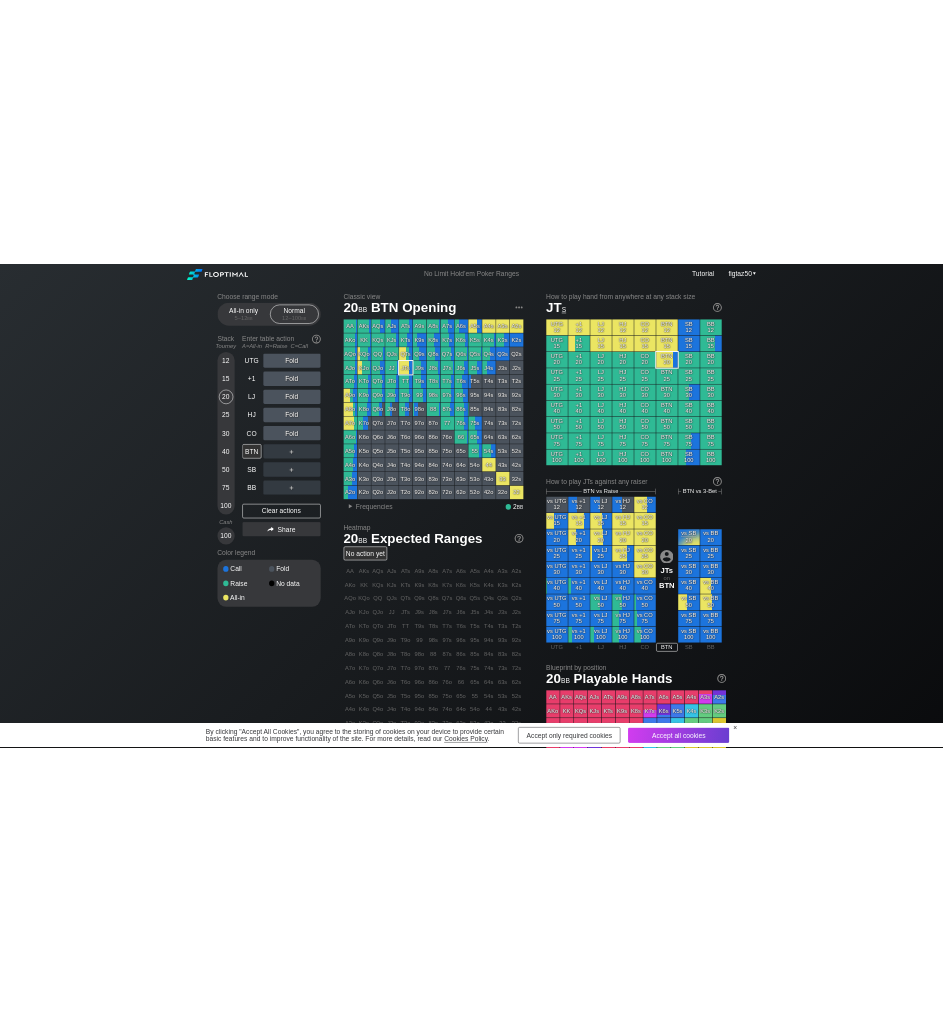 scroll, scrollTop: 0, scrollLeft: 0, axis: both 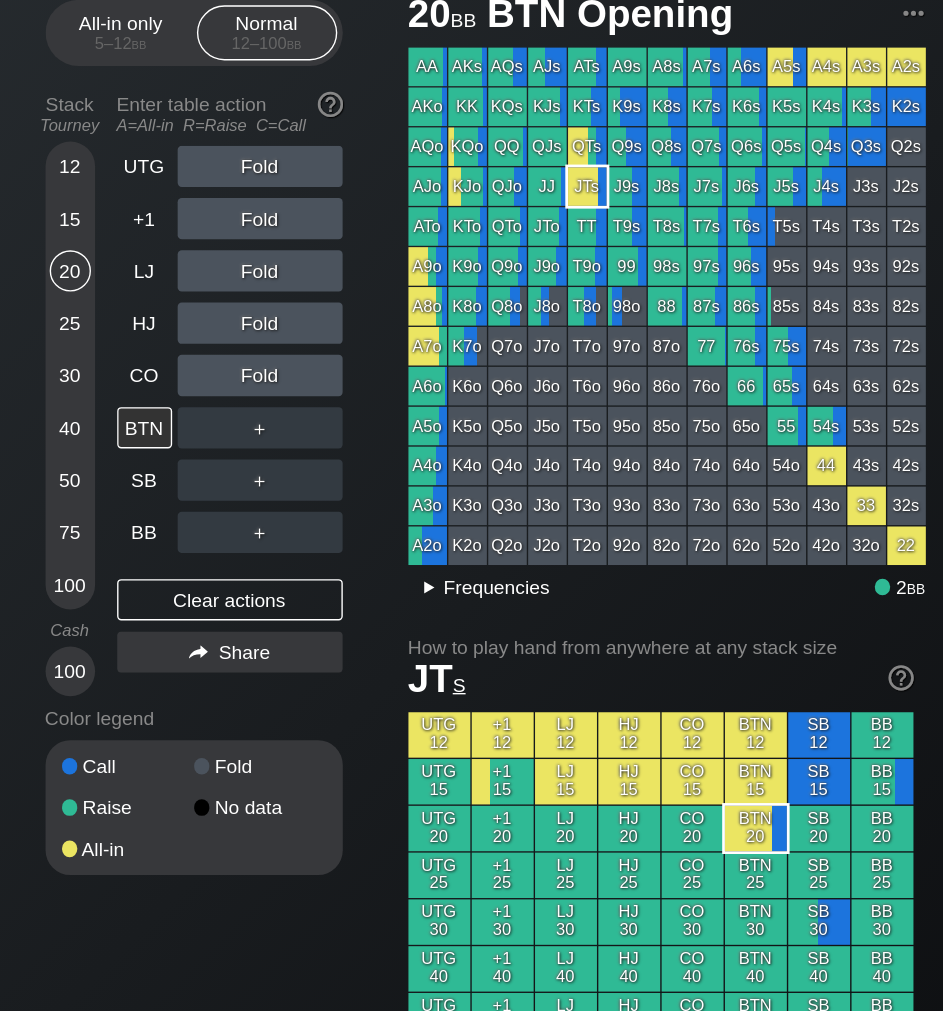 click on "▸" at bounding box center (431, 508) 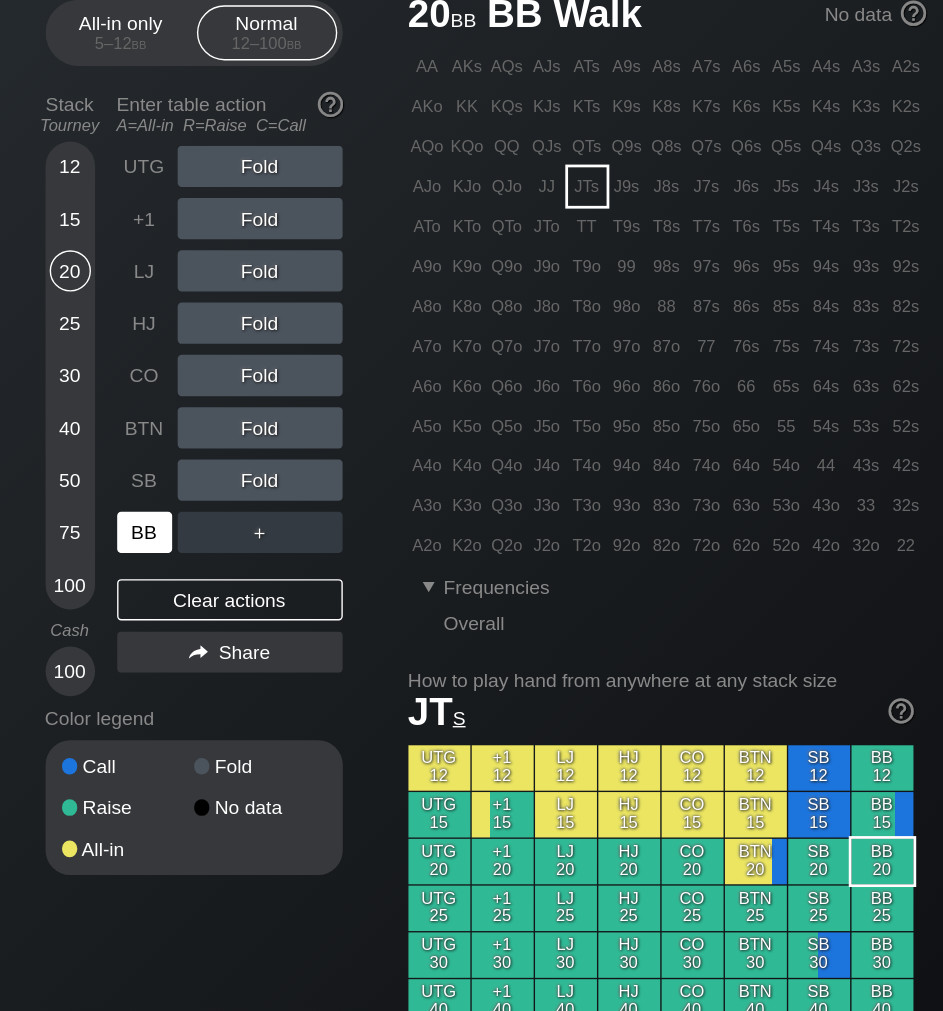 click on "BB" at bounding box center [224, 468] 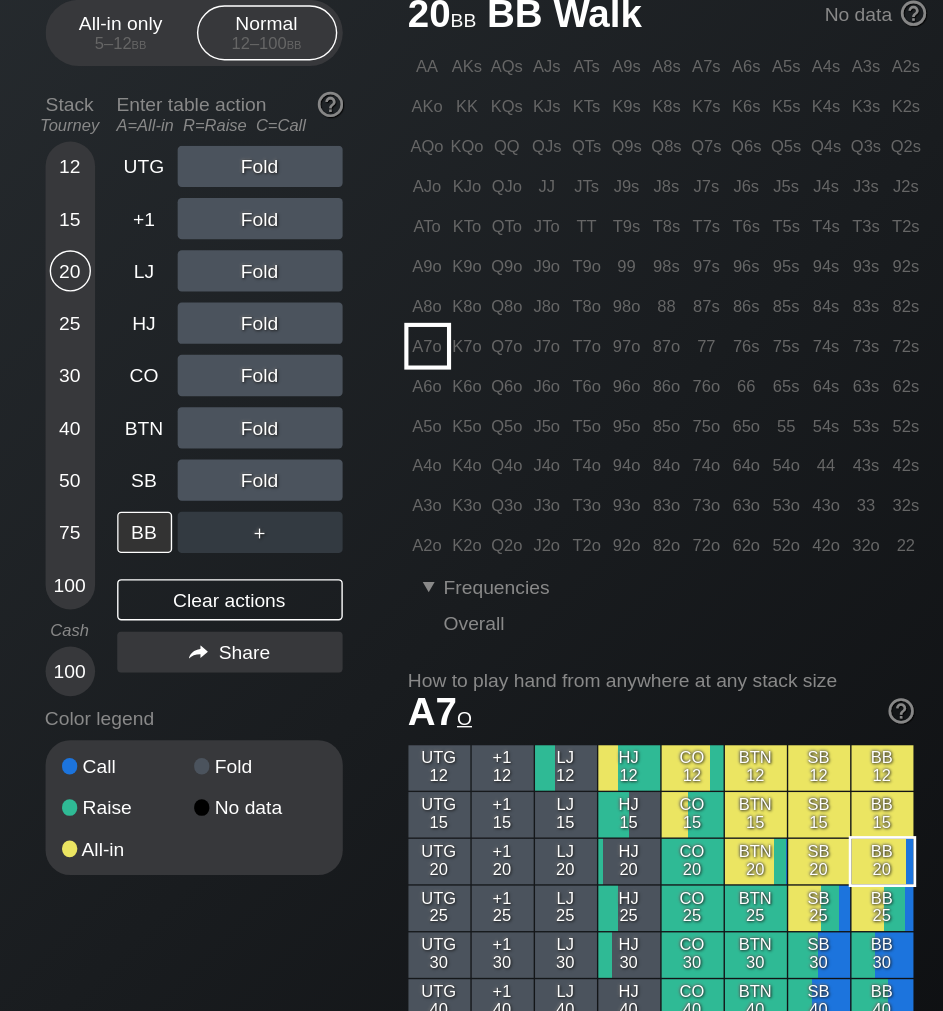 click on "A7o" at bounding box center [430, 333] 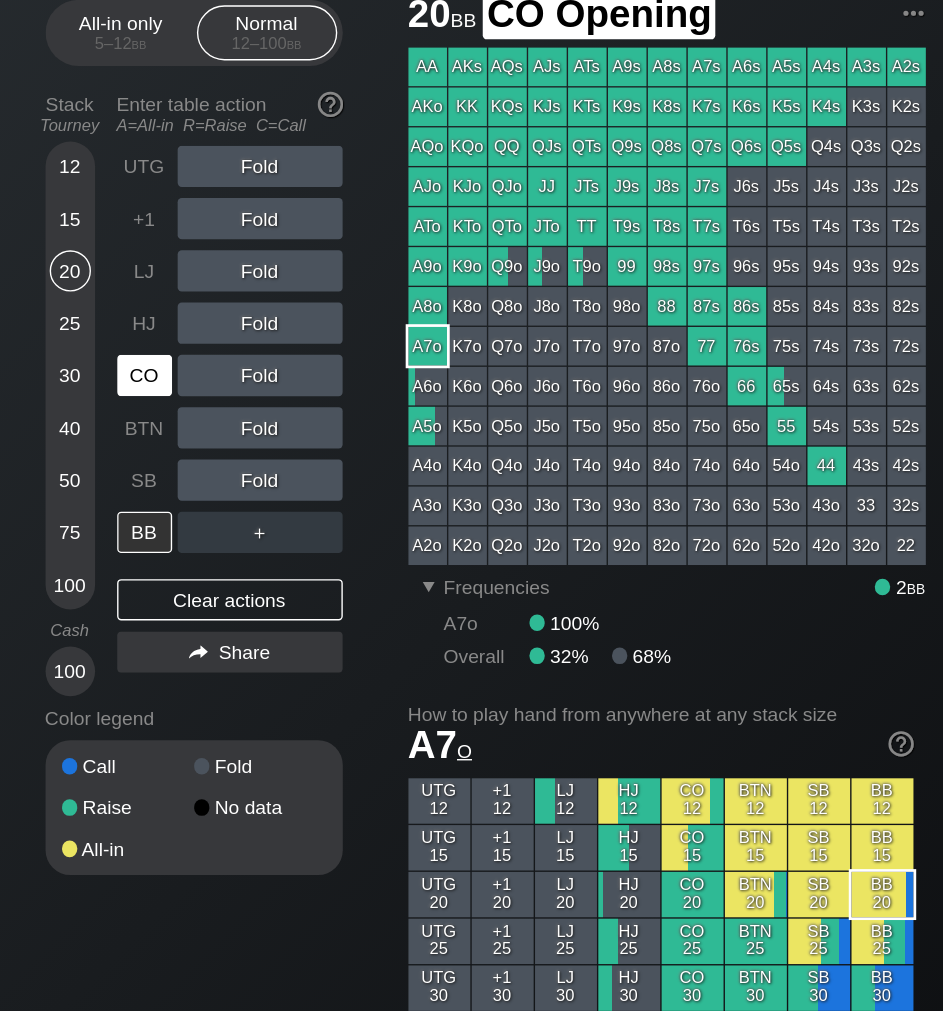 click on "CO" at bounding box center (224, 354) 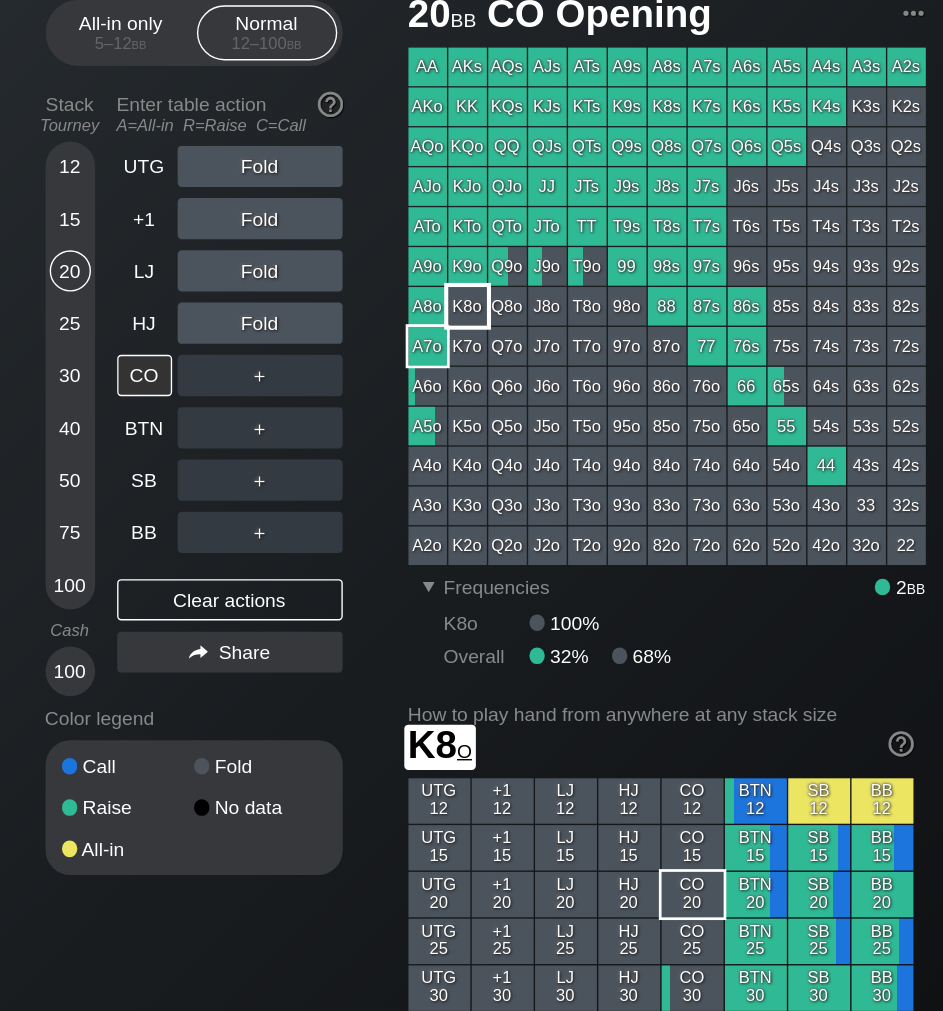 click on "K8o" at bounding box center (459, 304) 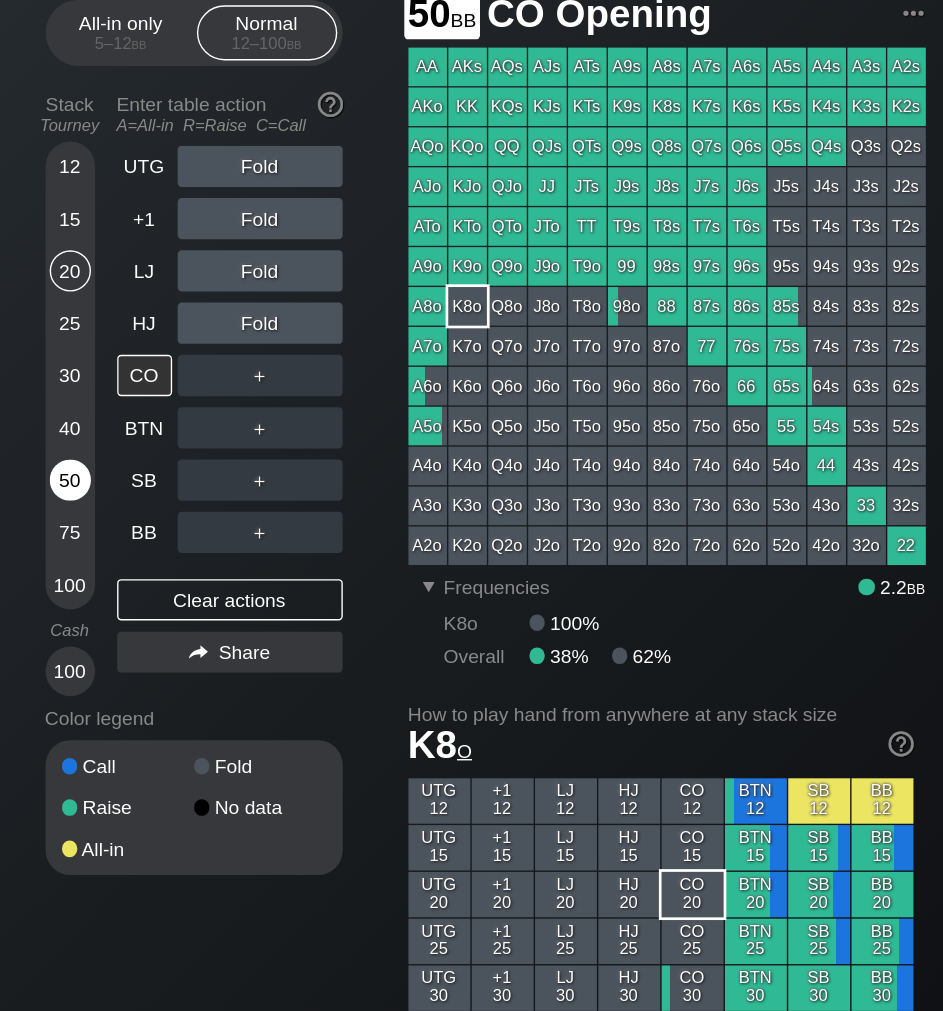 click on "50" at bounding box center (170, 430) 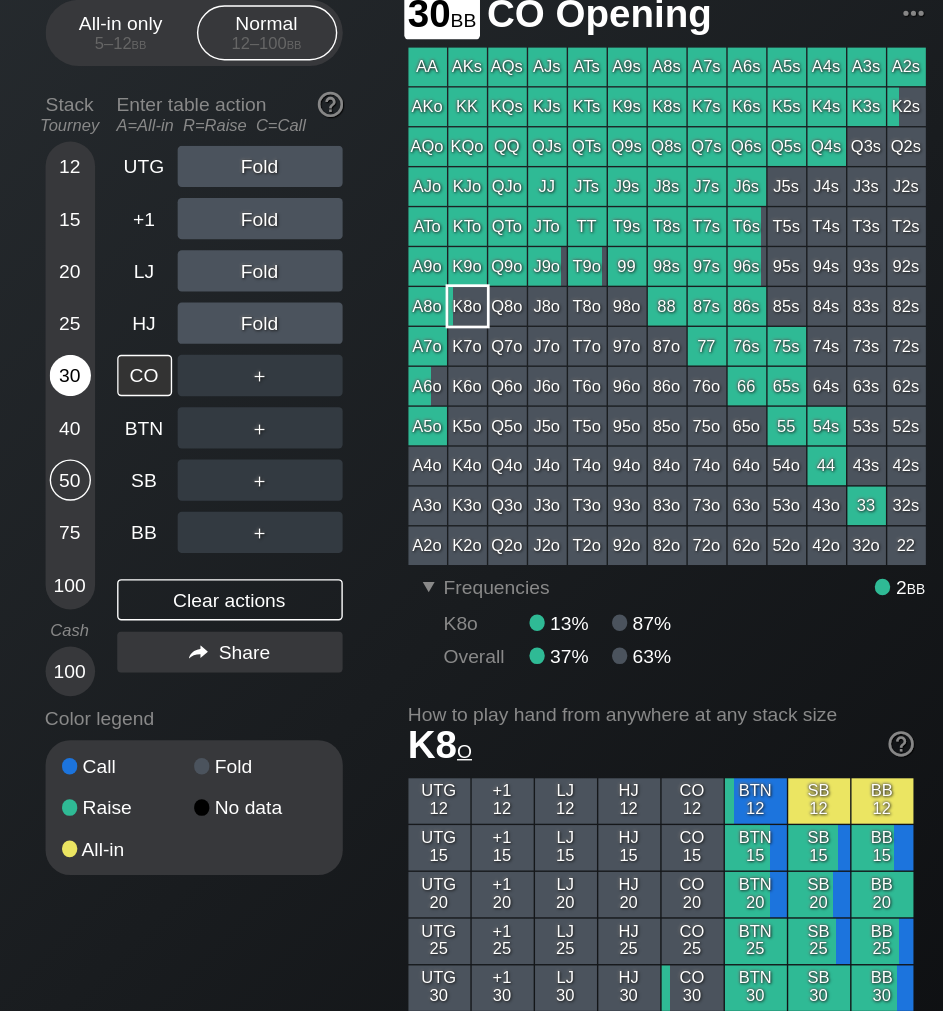 click on "30" at bounding box center [170, 354] 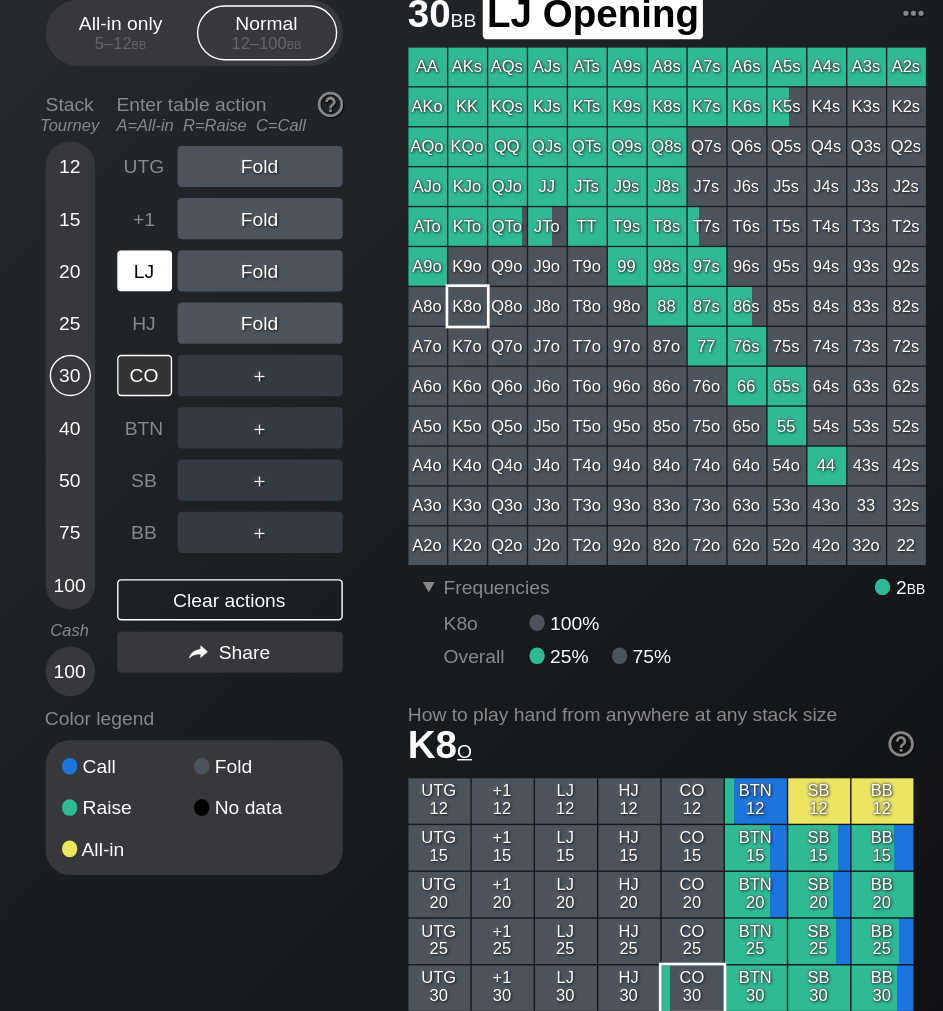 click on "LJ" at bounding box center [224, 278] 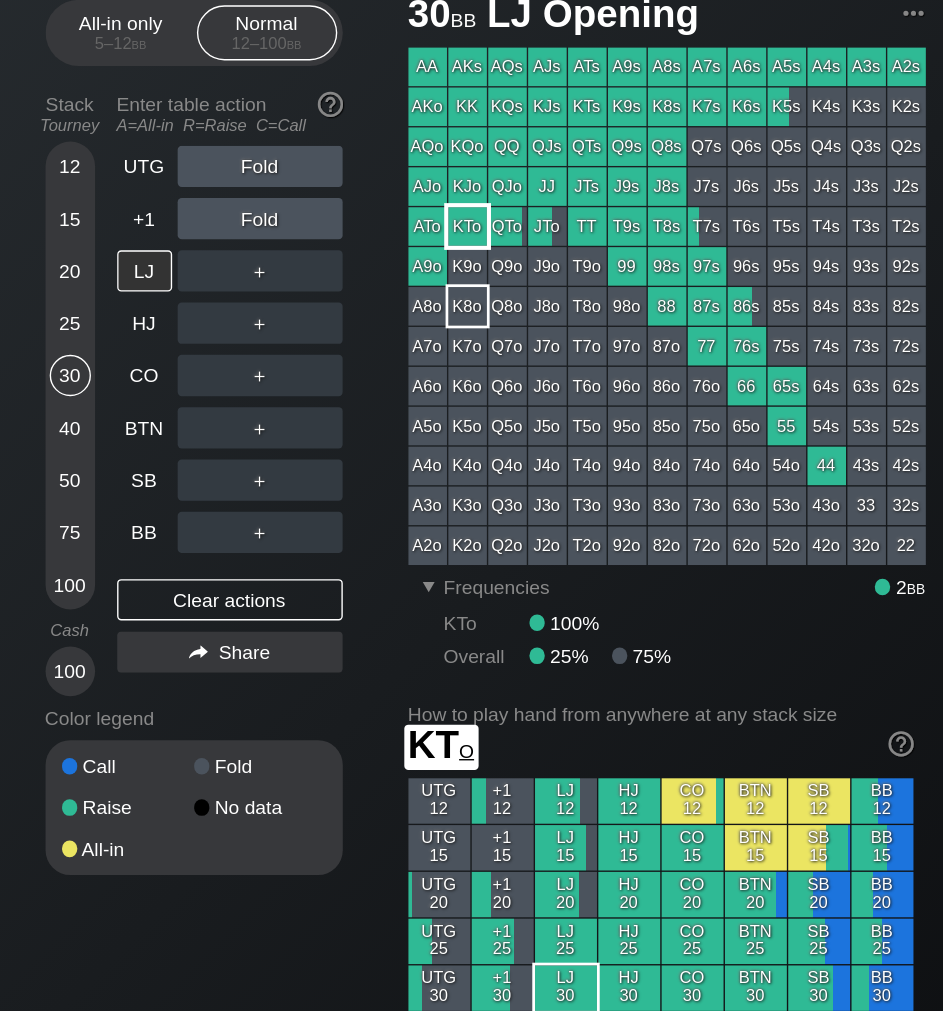 click on "KTo" at bounding box center [459, 246] 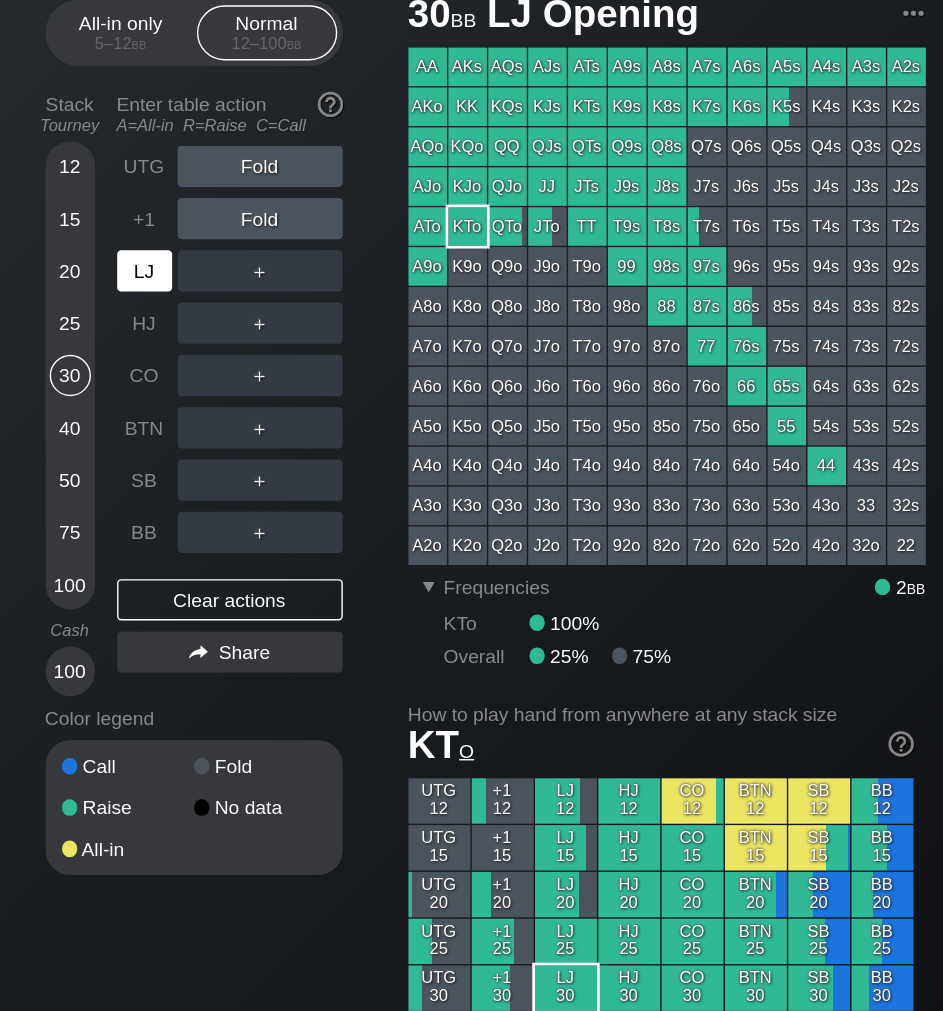 click on "LJ" at bounding box center (224, 278) 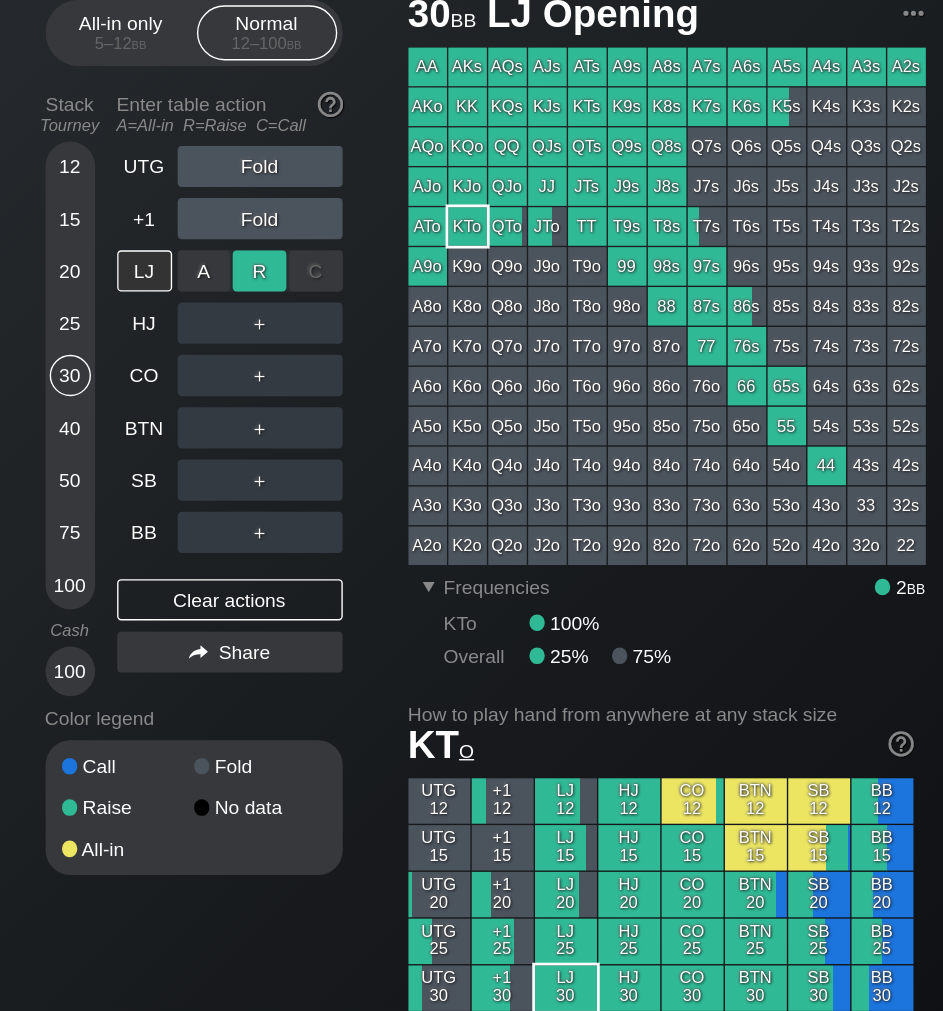 click on "R ✕" at bounding box center [307, 278] 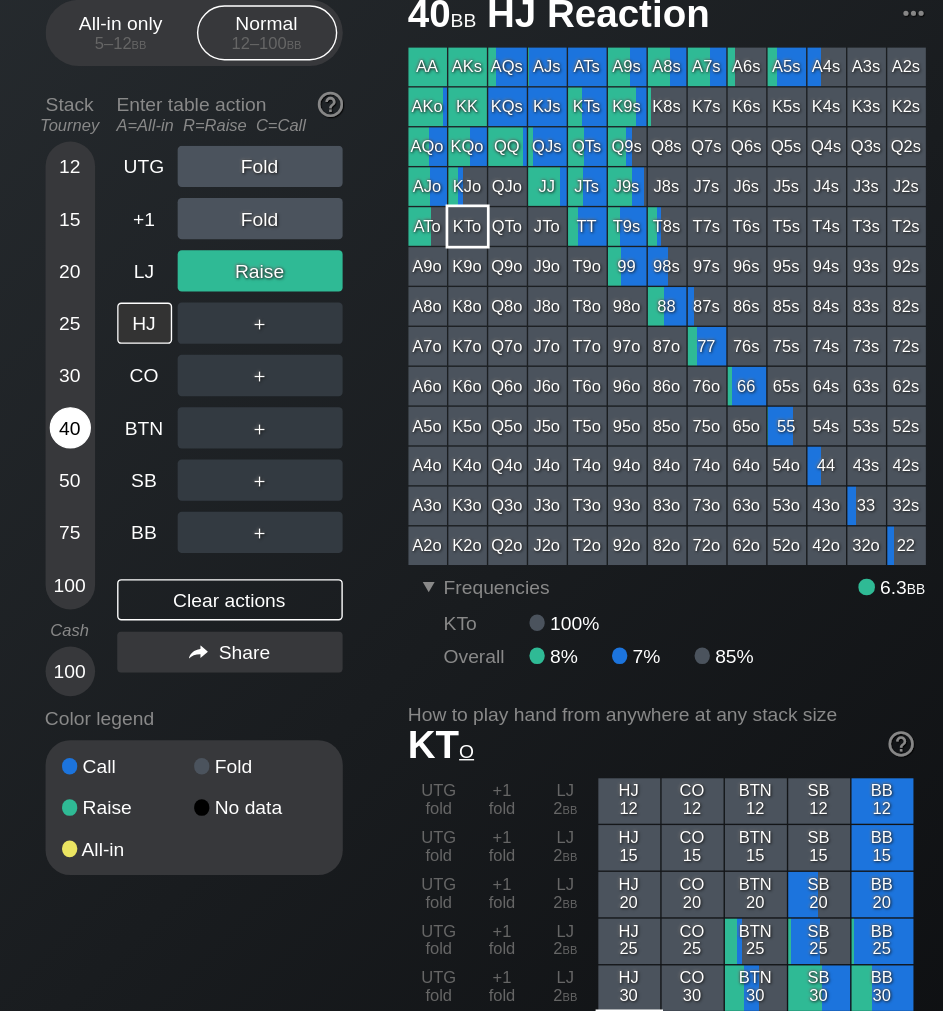 click on "40" at bounding box center (170, 392) 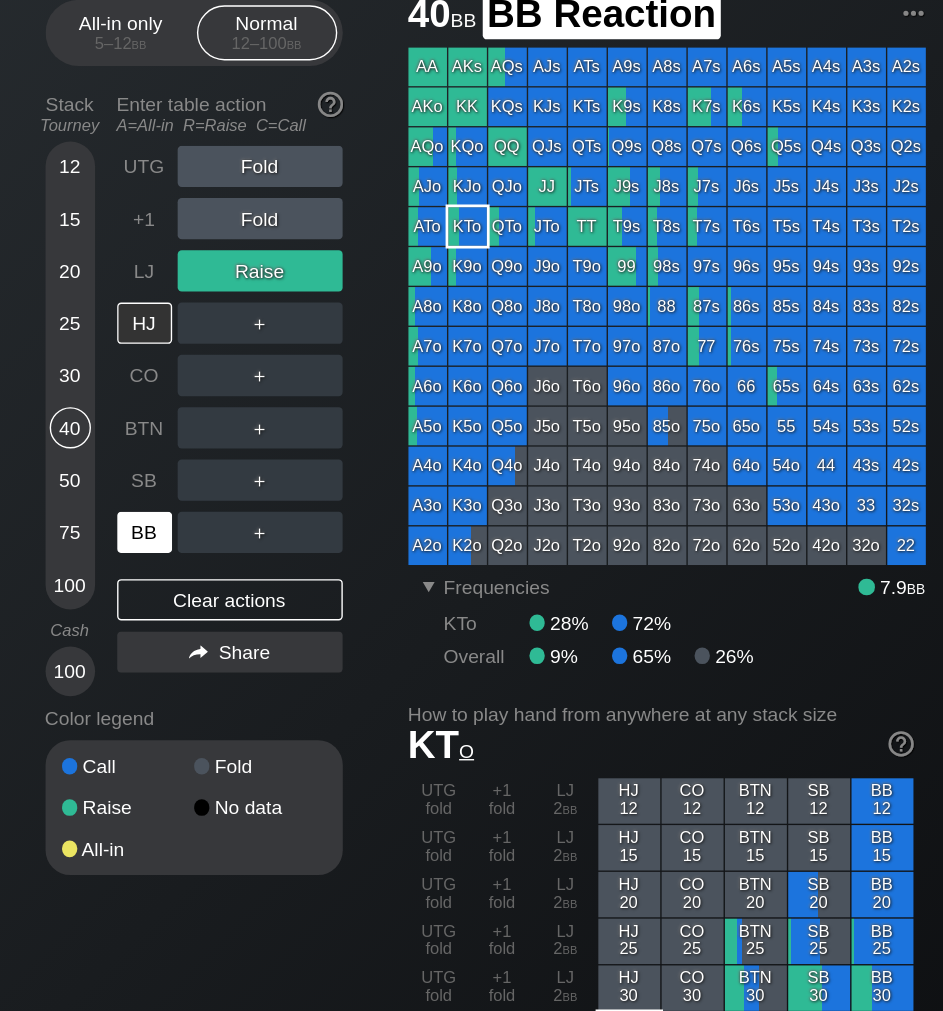 click on "BB" at bounding box center (224, 468) 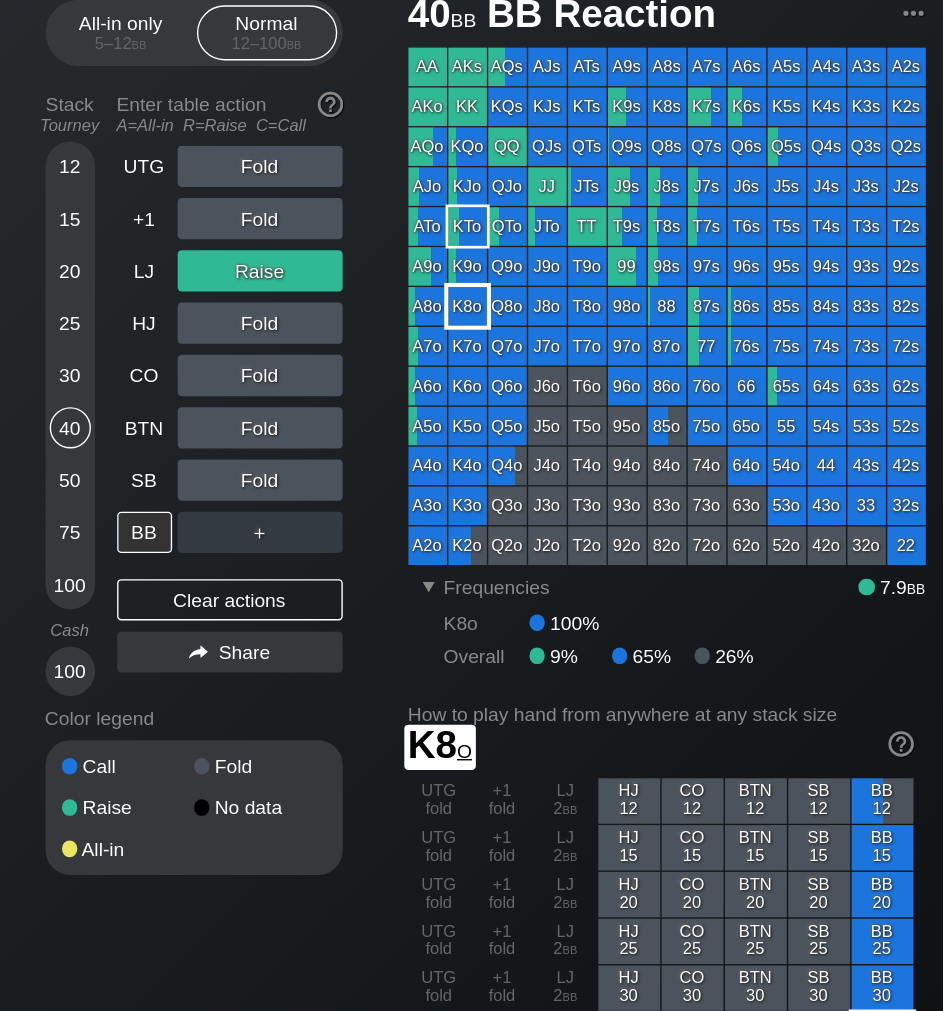 click on "K8o" at bounding box center [459, 304] 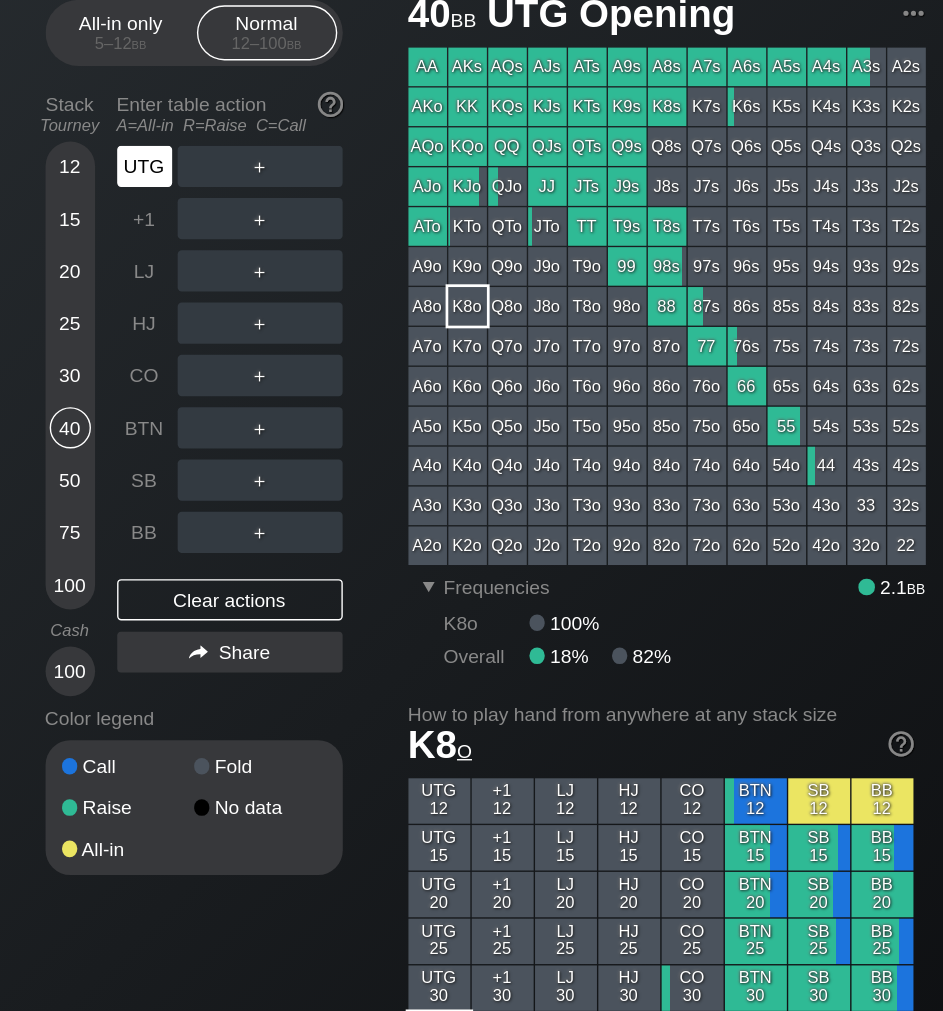 click on "UTG" at bounding box center [224, 202] 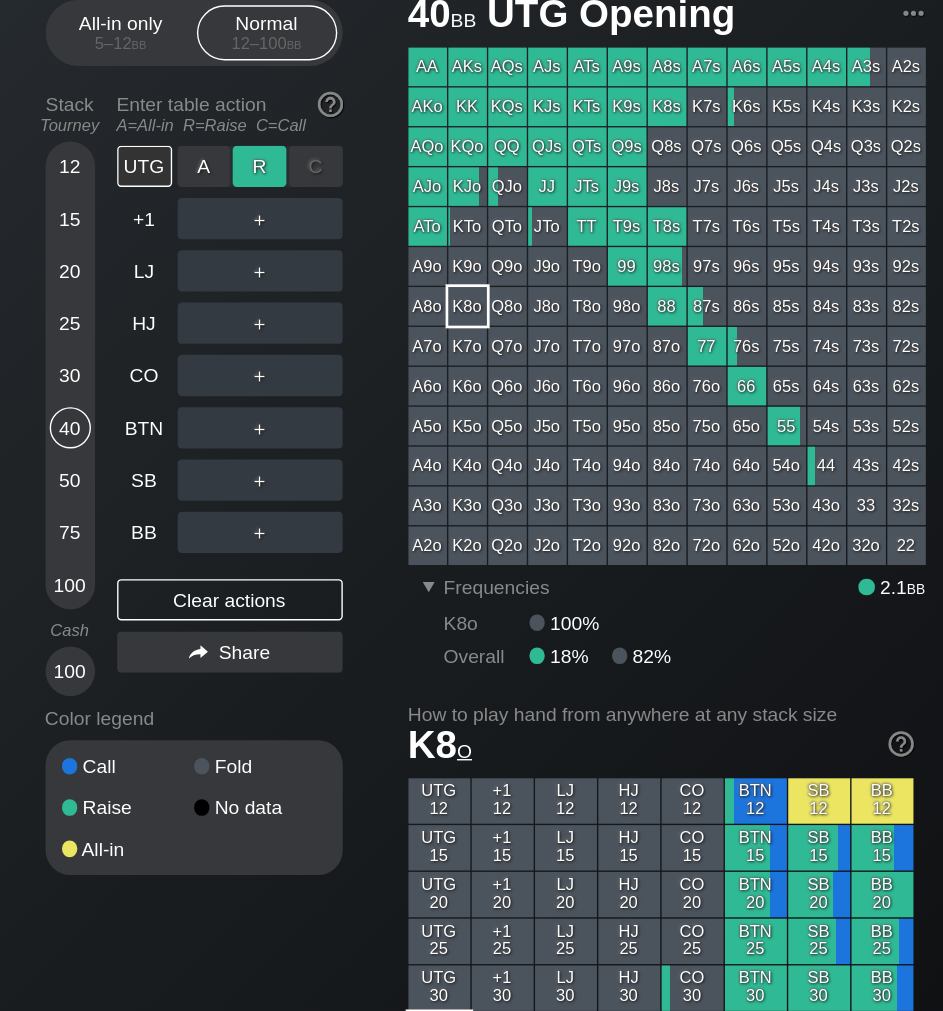 click on "R ✕" at bounding box center (307, 202) 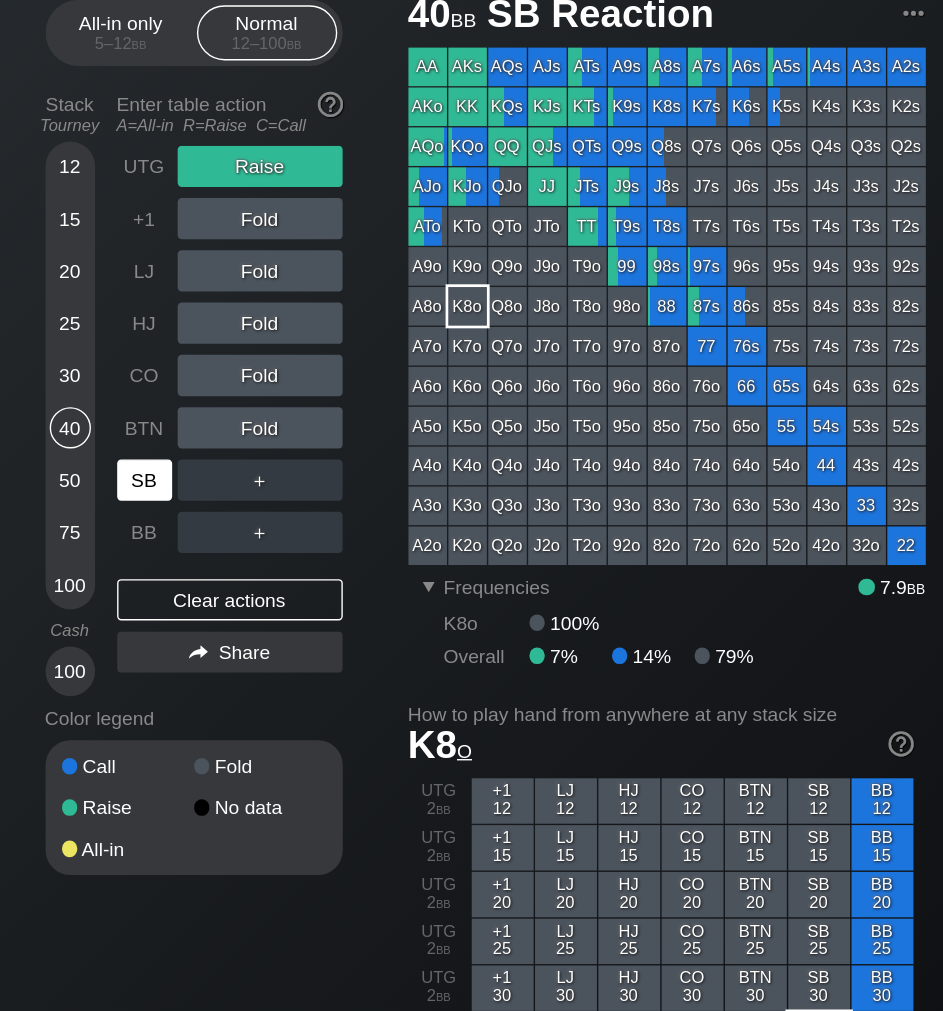 click on "SB" at bounding box center [224, 430] 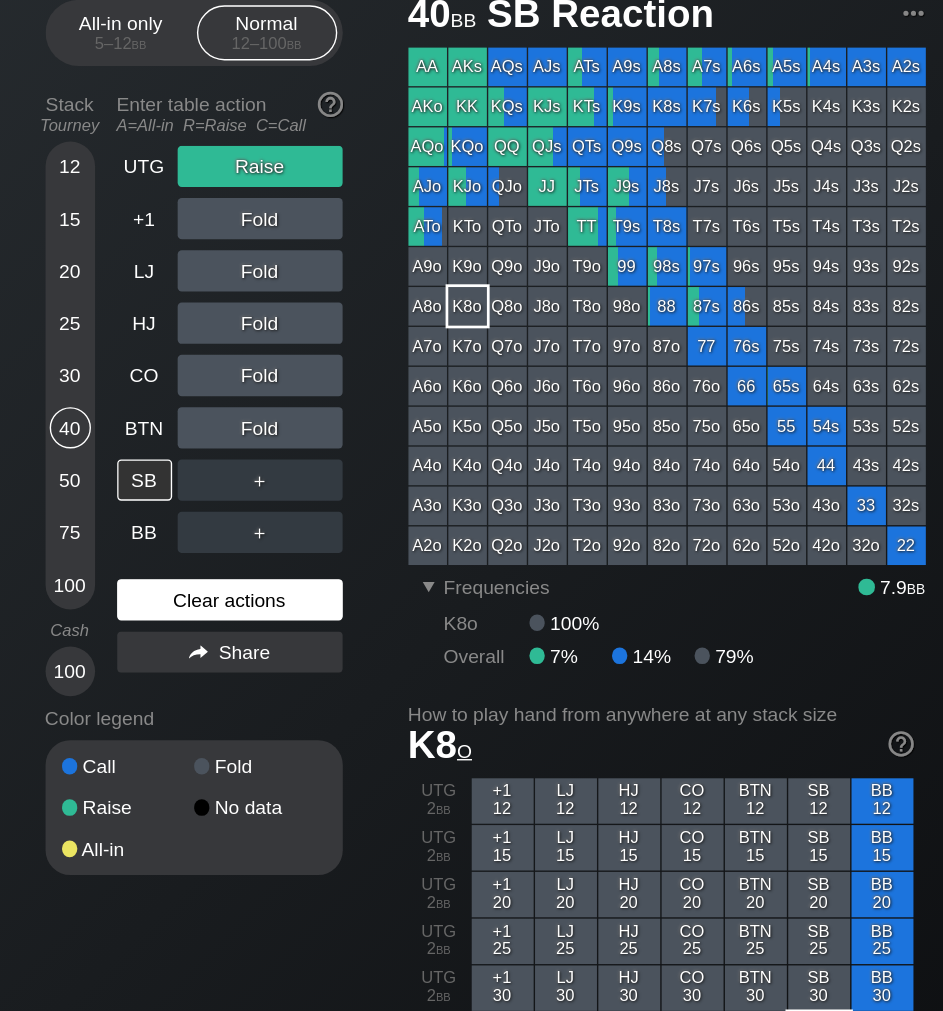 click on "Clear actions" at bounding box center [286, 517] 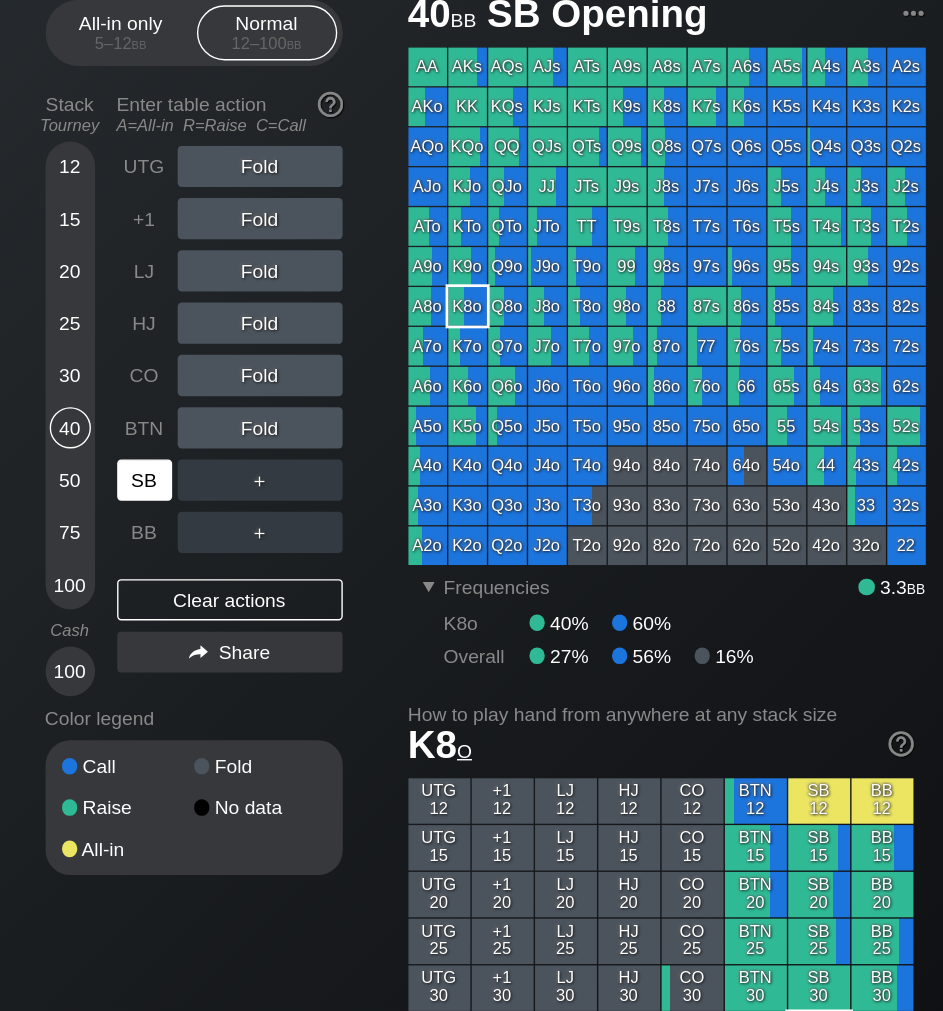 click on "SB" at bounding box center [224, 430] 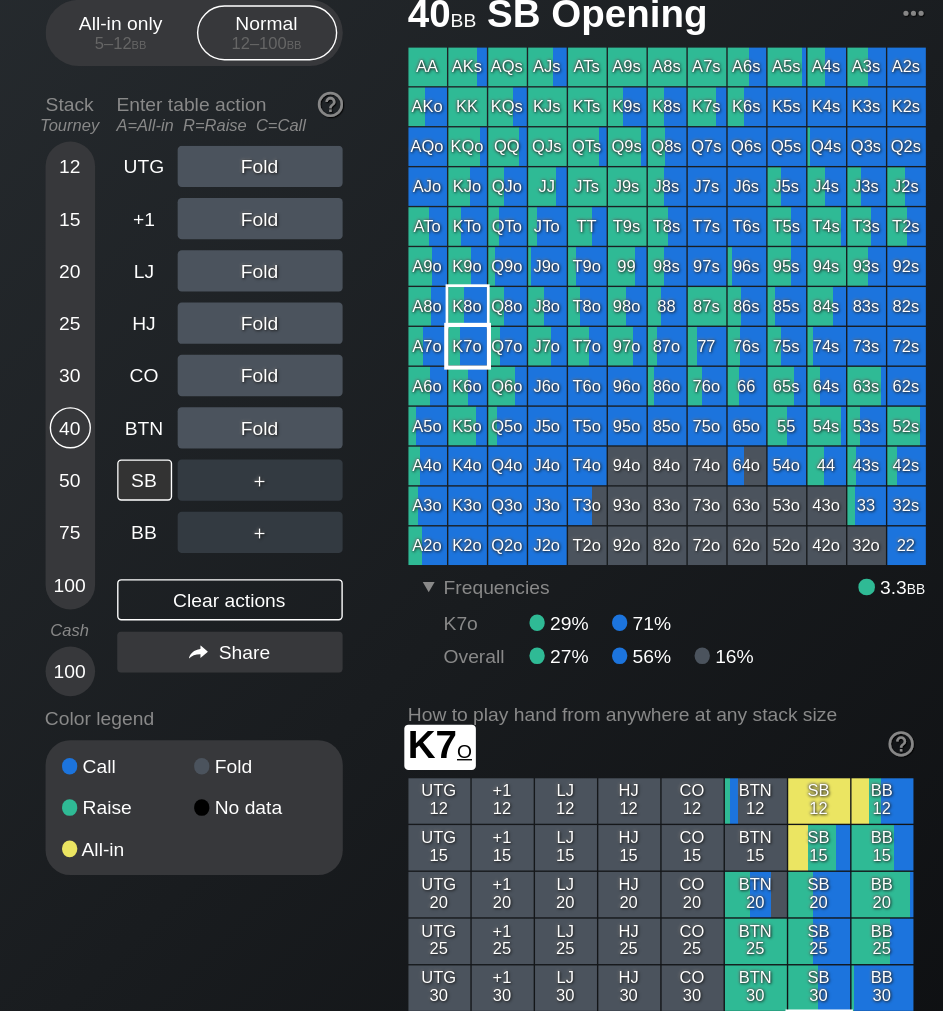 click on "K7o" at bounding box center (459, 333) 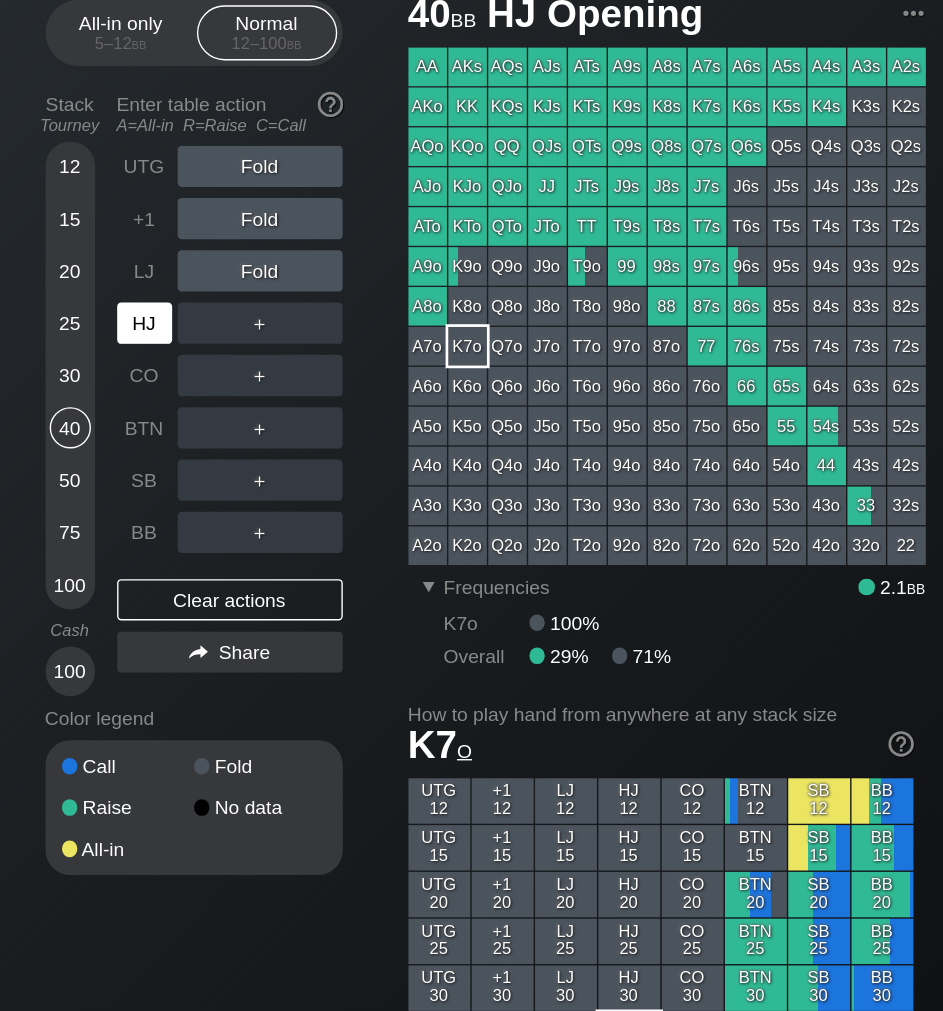 click on "HJ" at bounding box center [224, 316] 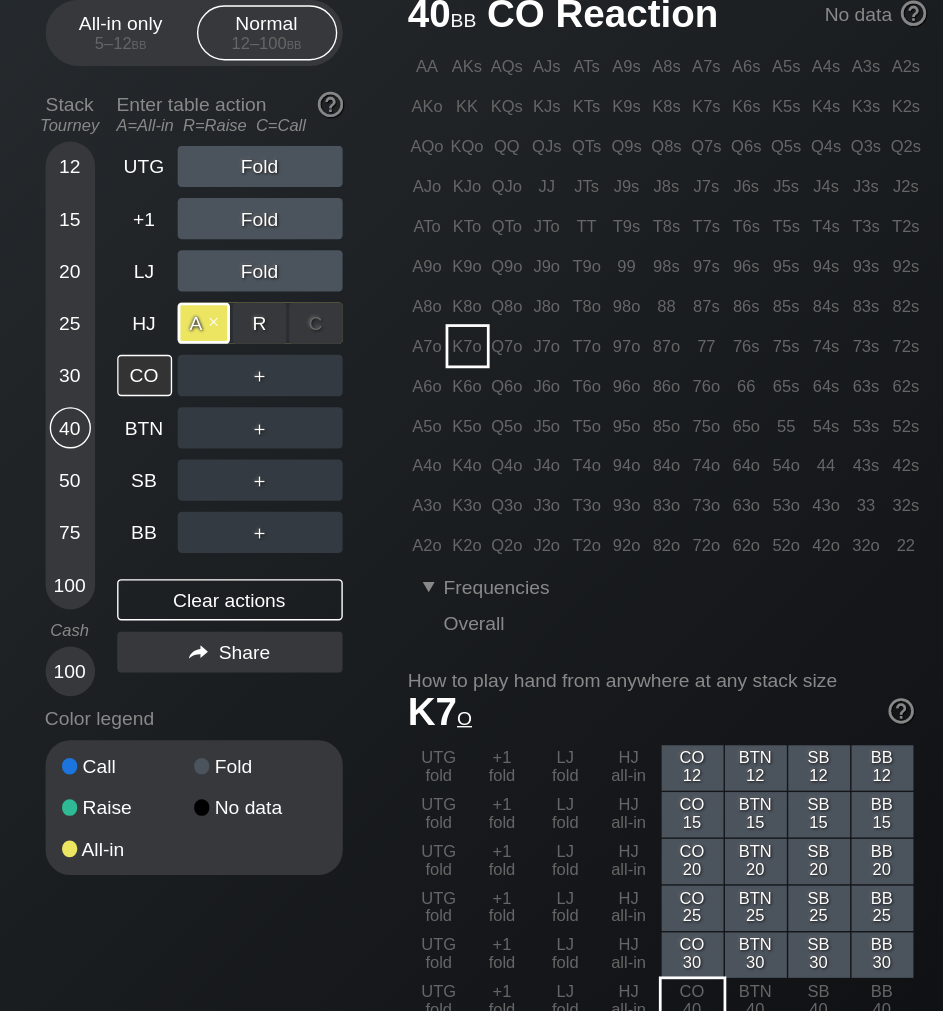 click on "A ✕" at bounding box center [267, 316] 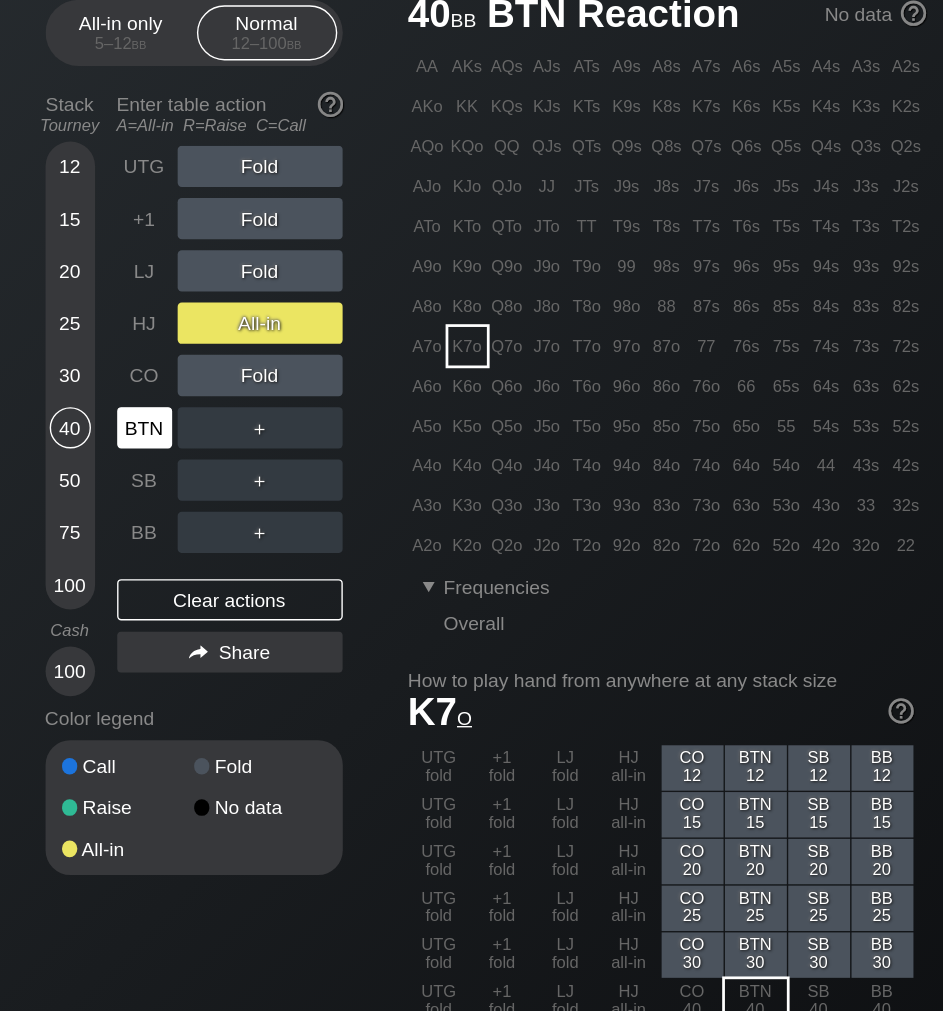 click on "BTN" at bounding box center [224, 392] 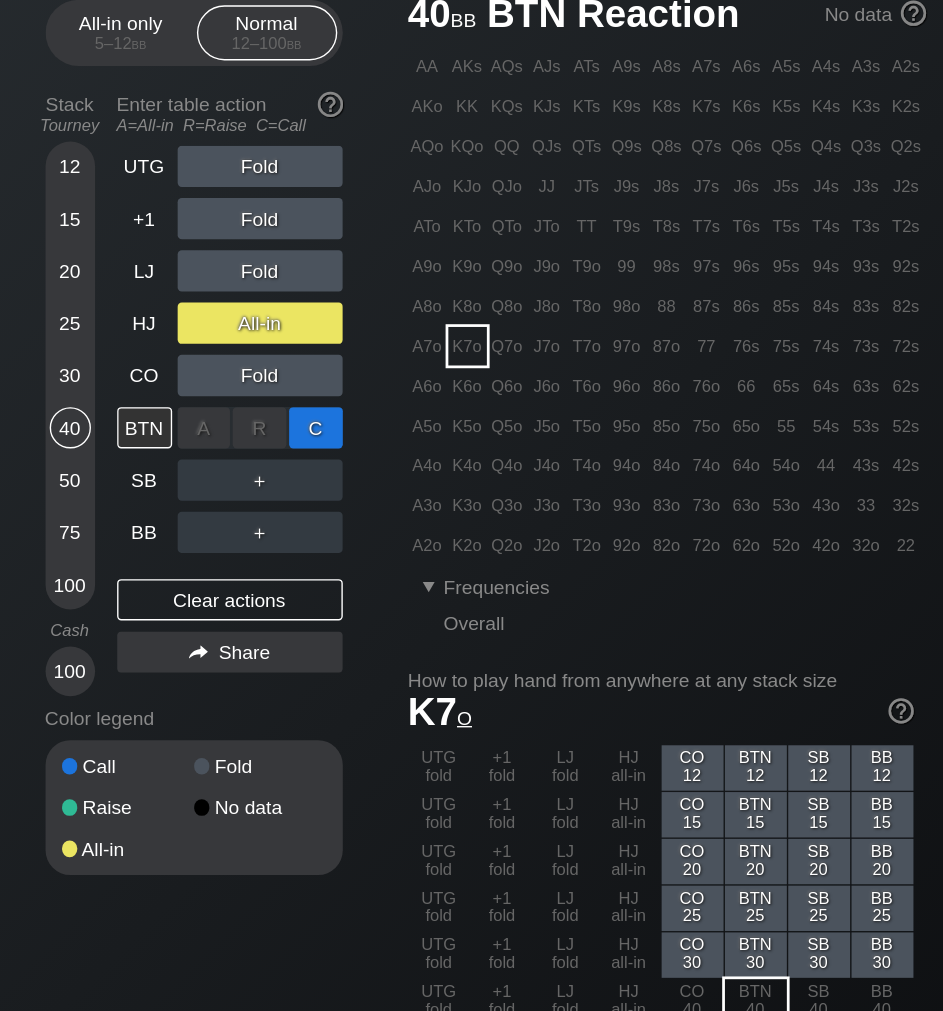click on "C ✕" at bounding box center (348, 392) 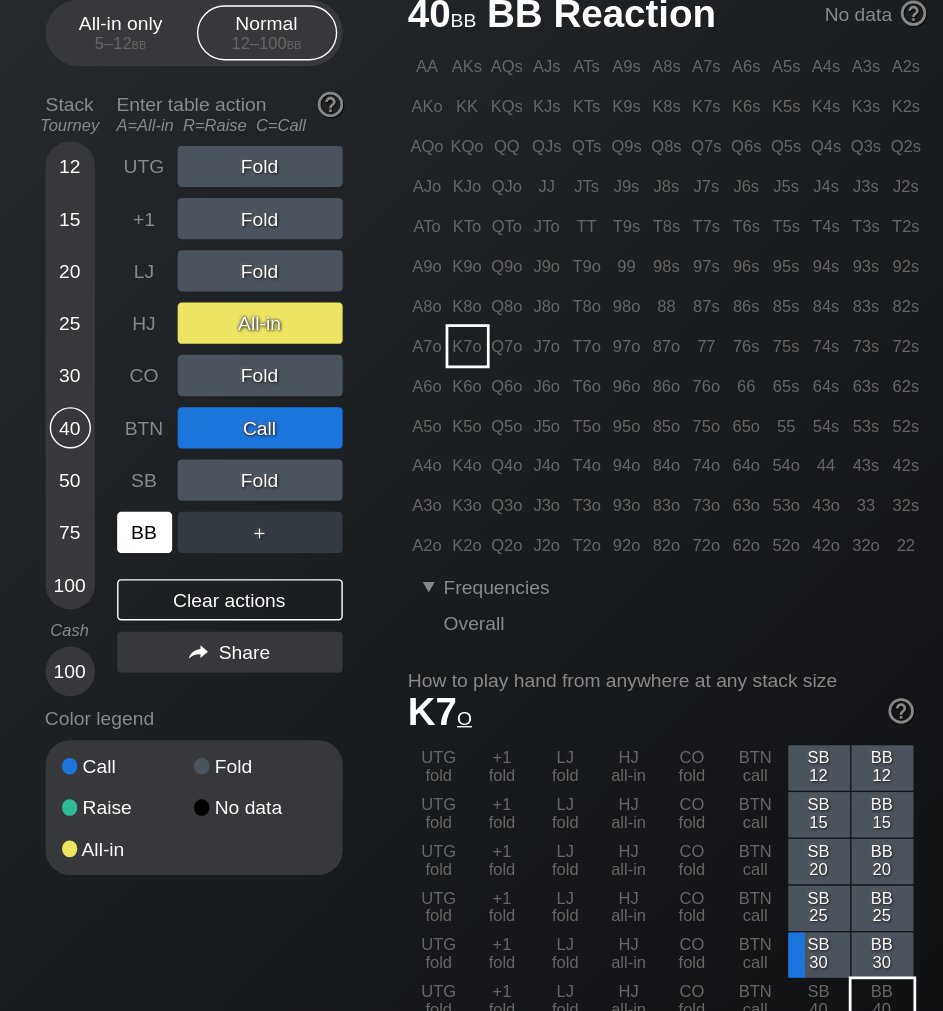 click on "BB" at bounding box center (224, 468) 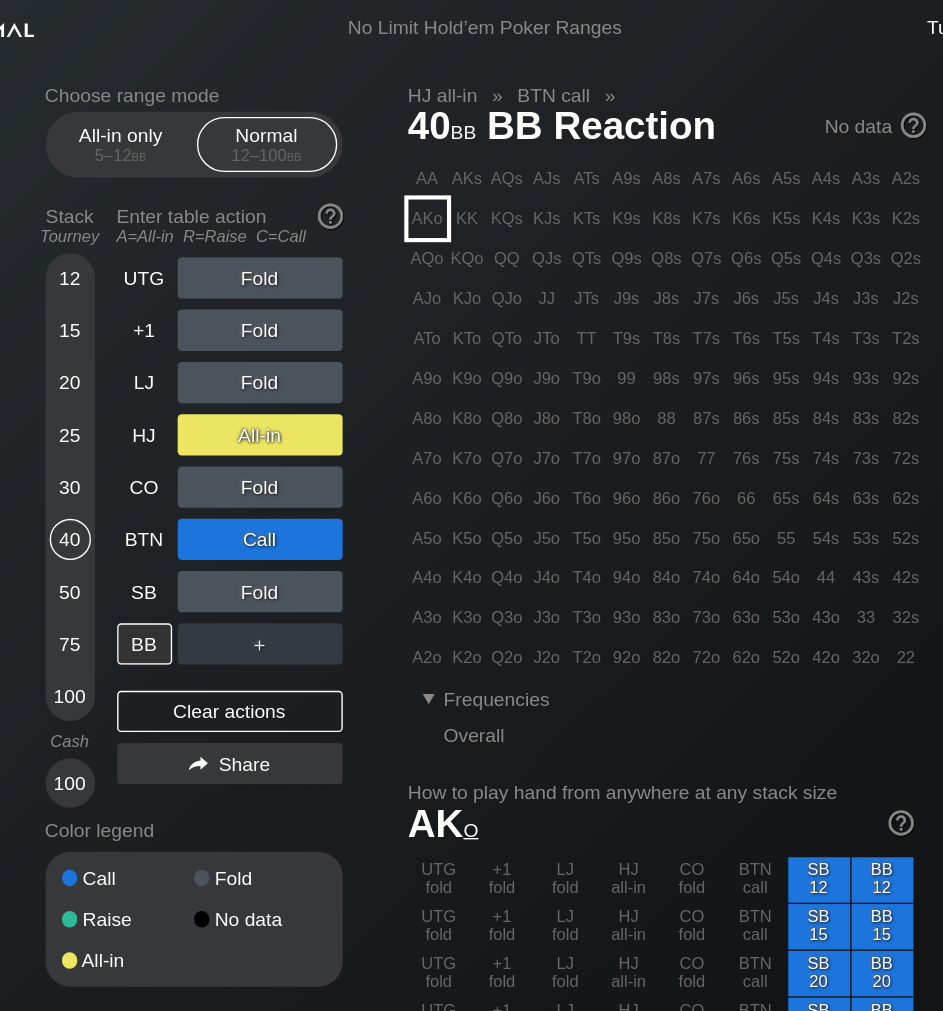 click on "AKo" at bounding box center [430, 159] 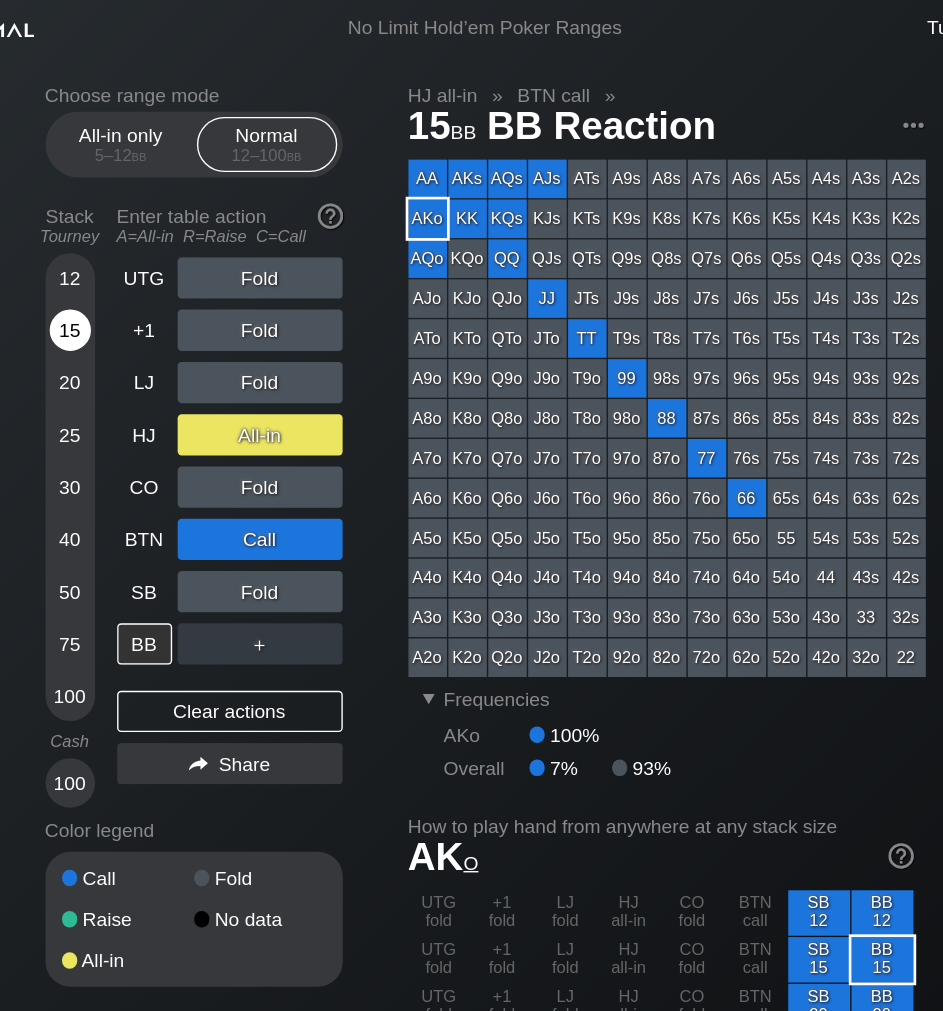 click on "15" at bounding box center [170, 240] 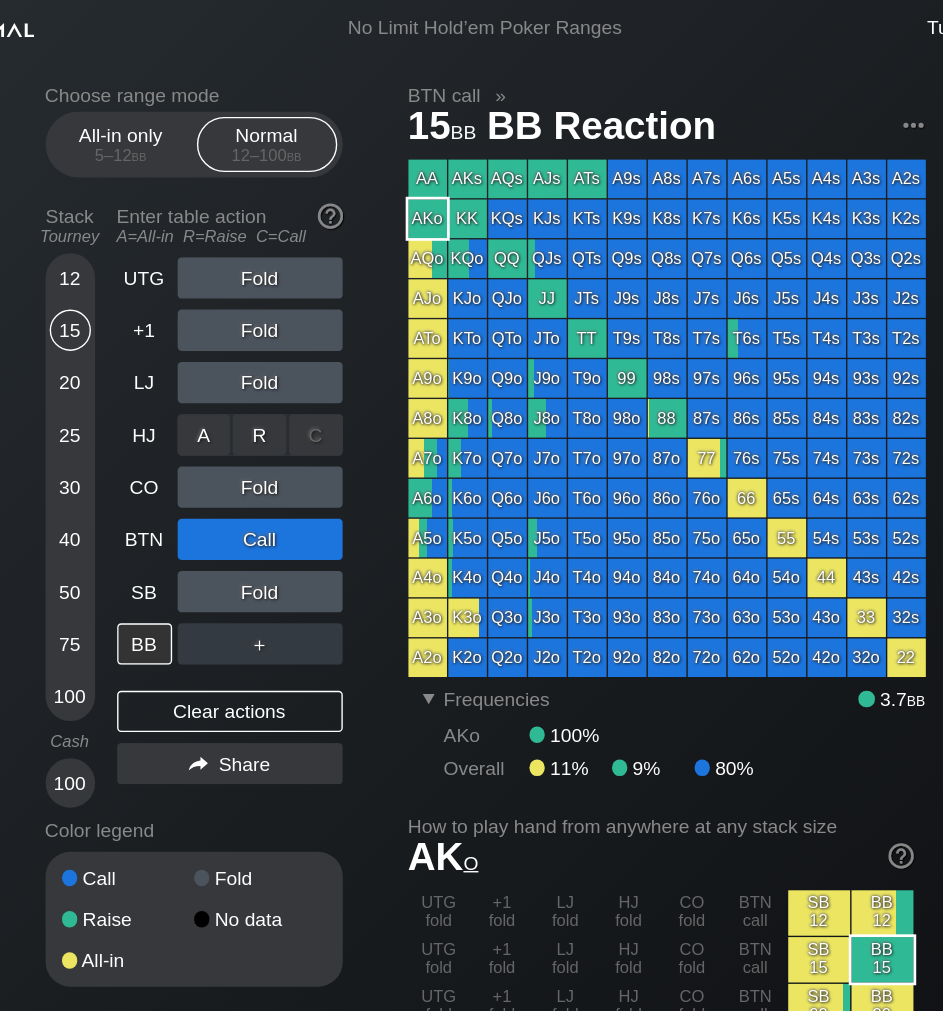 click on "A ✕" at bounding box center [267, 316] 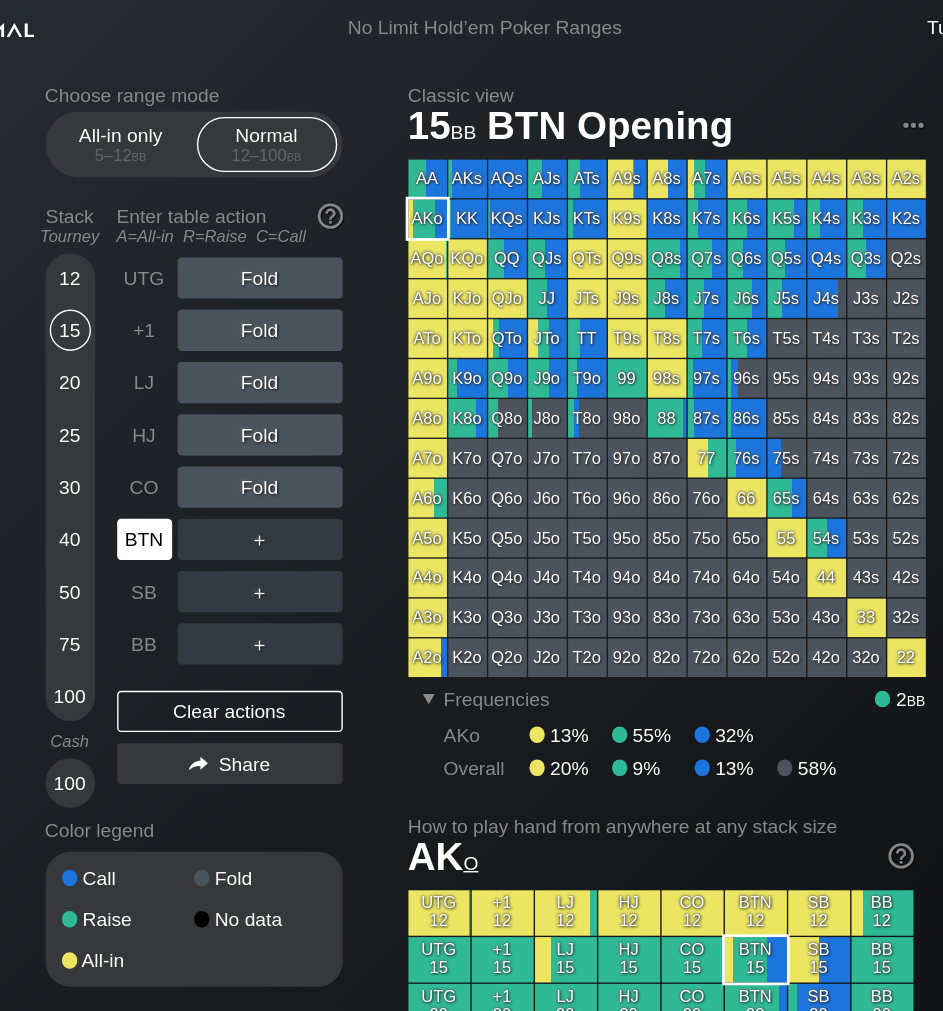 click on "BTN" at bounding box center (224, 392) 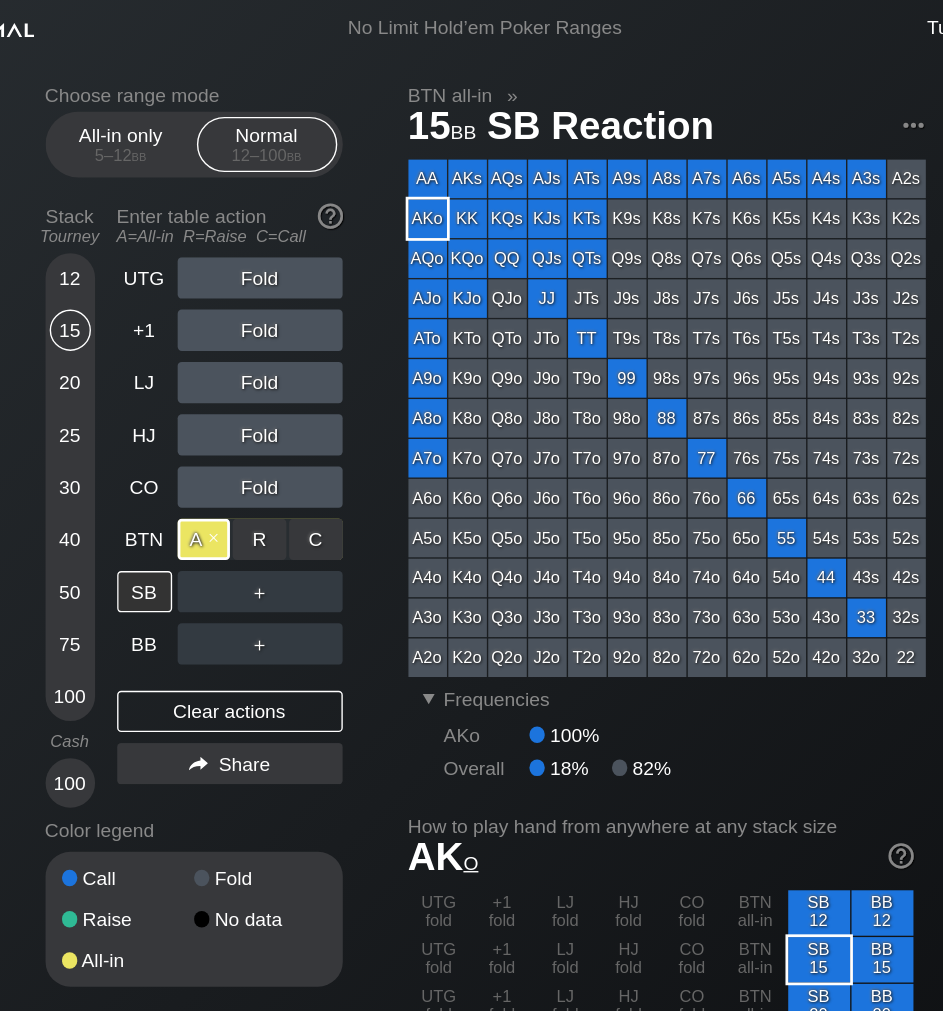 click on "A ✕" at bounding box center [267, 392] 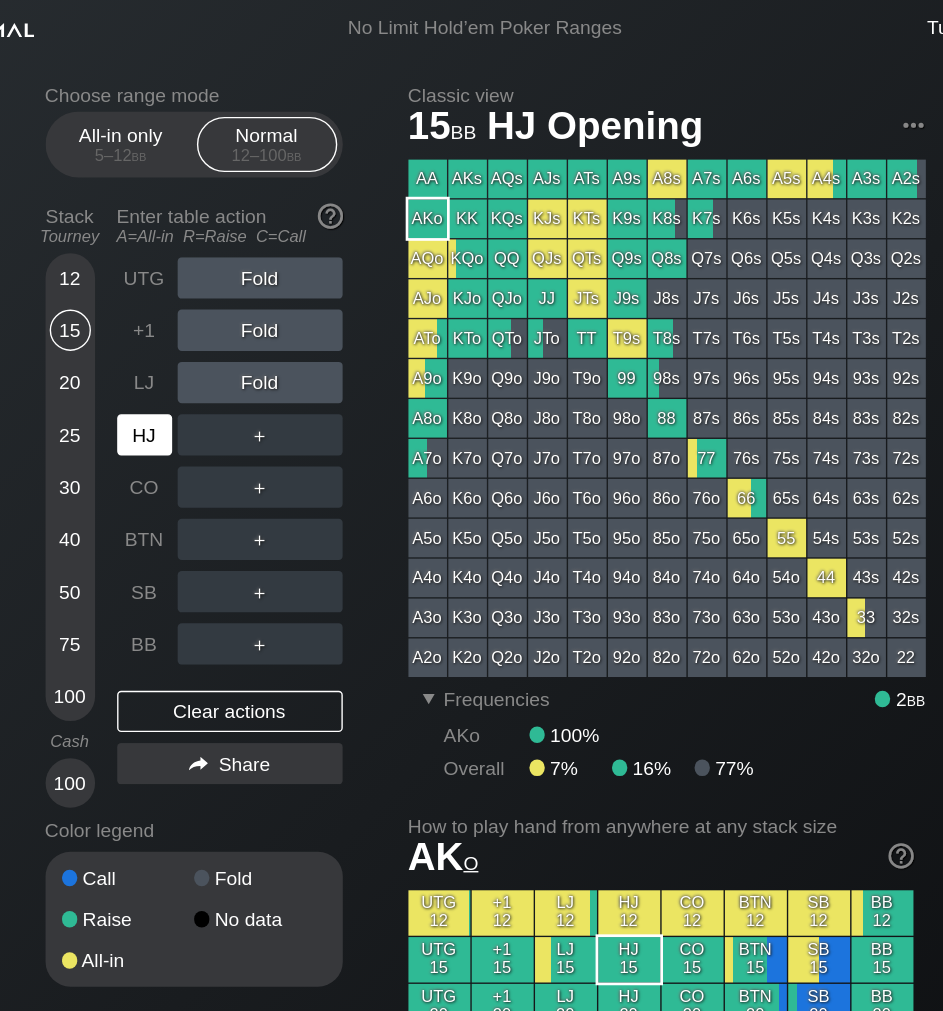 click on "HJ" at bounding box center (224, 316) 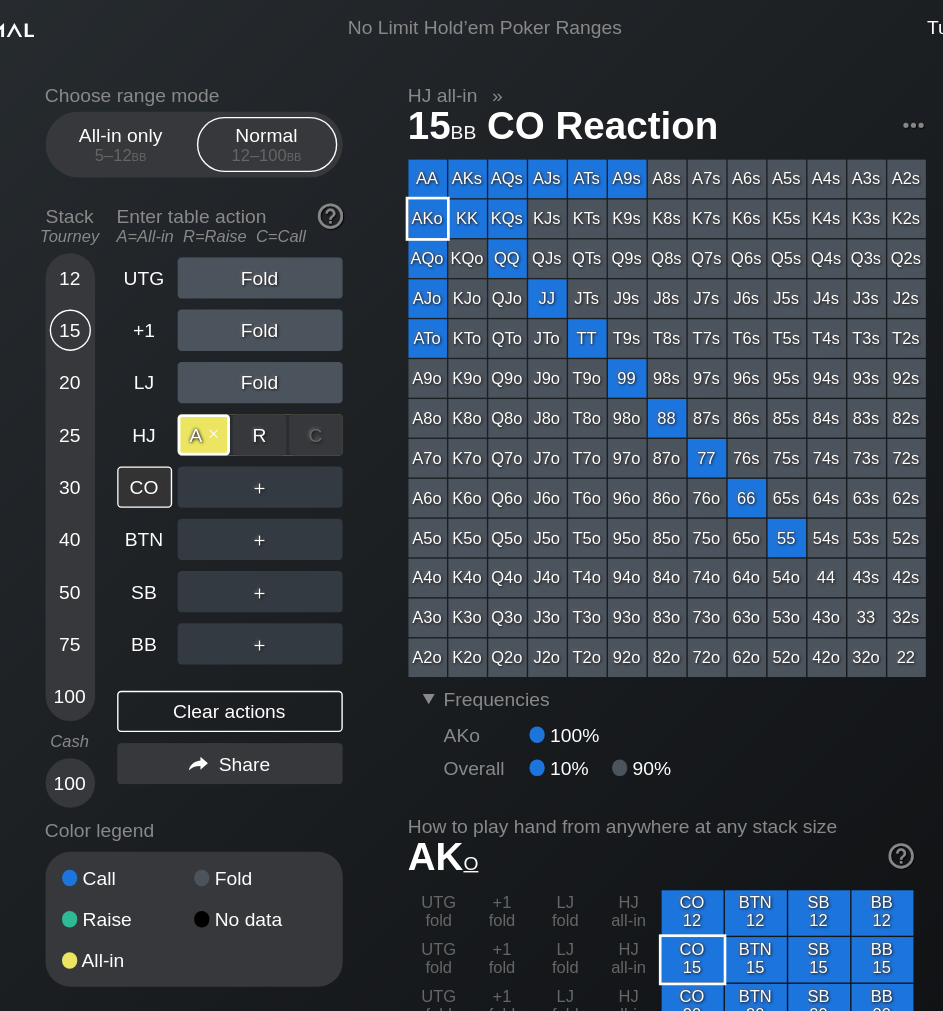 click on "A ✕" at bounding box center (267, 316) 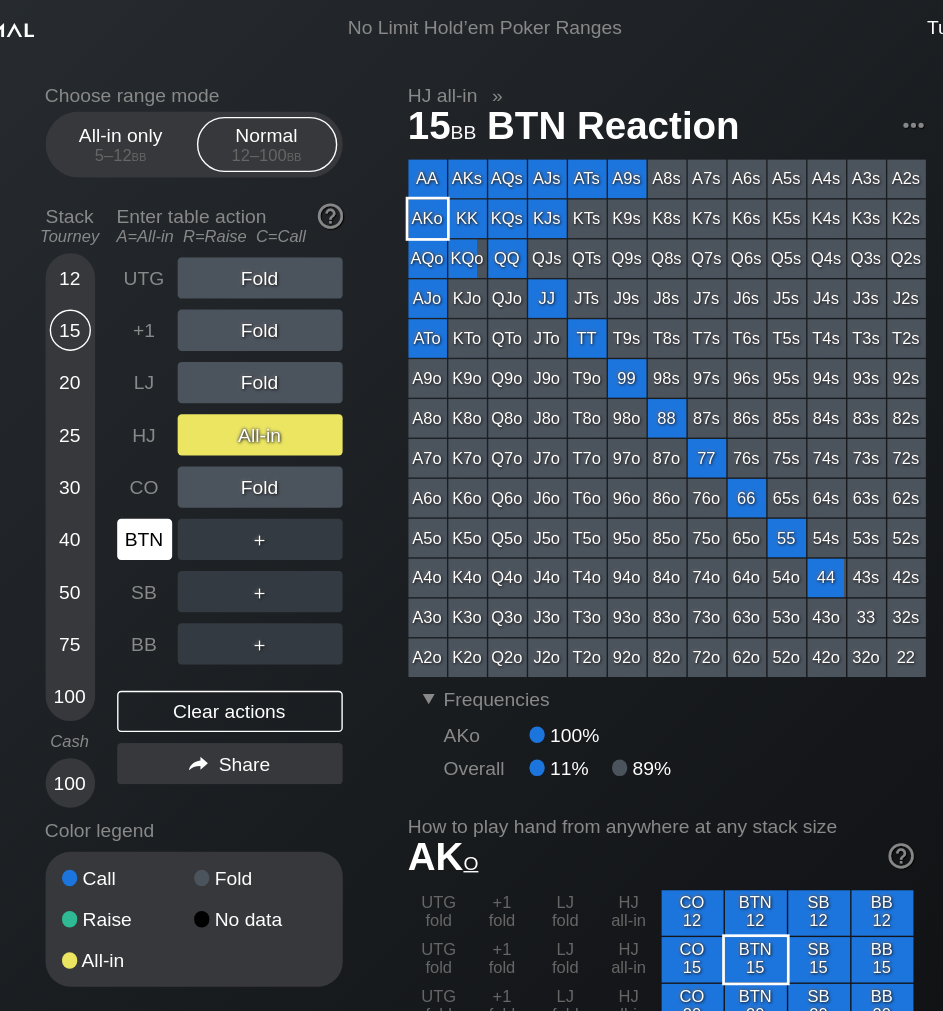 click on "BTN" at bounding box center [224, 392] 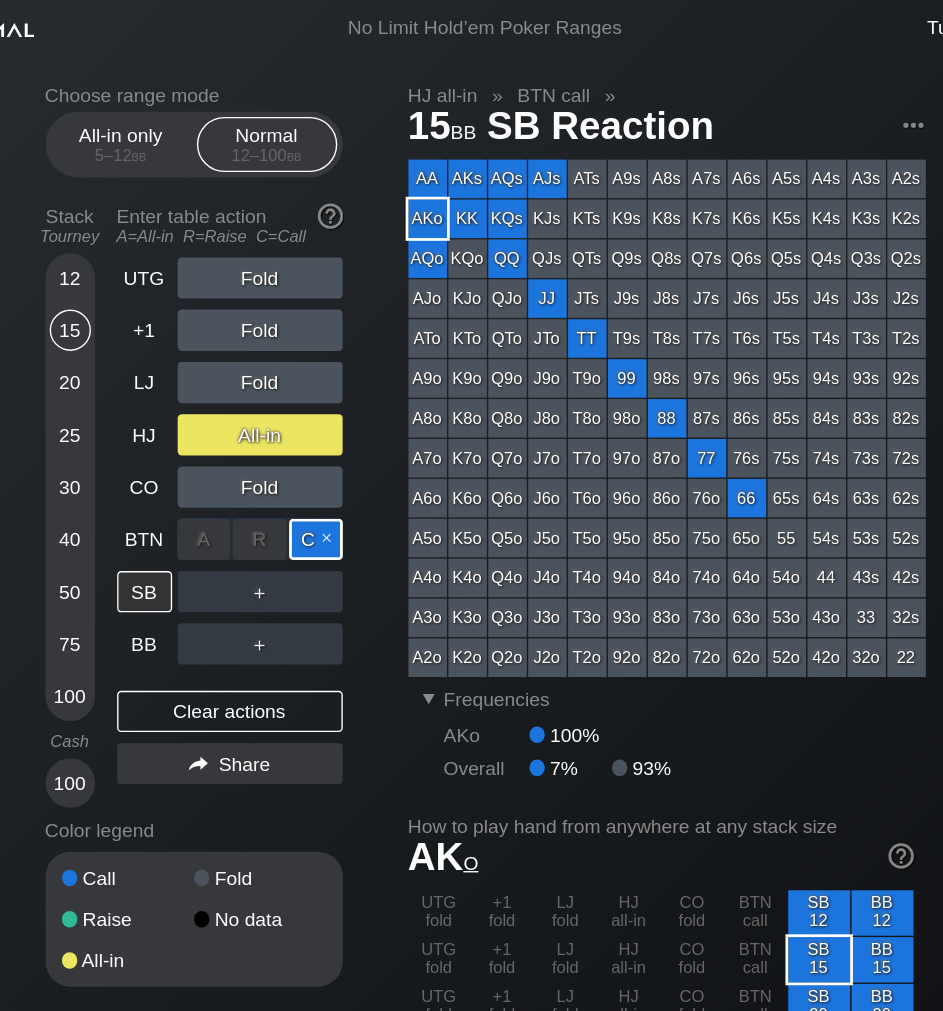 click on "C ✕" at bounding box center (348, 392) 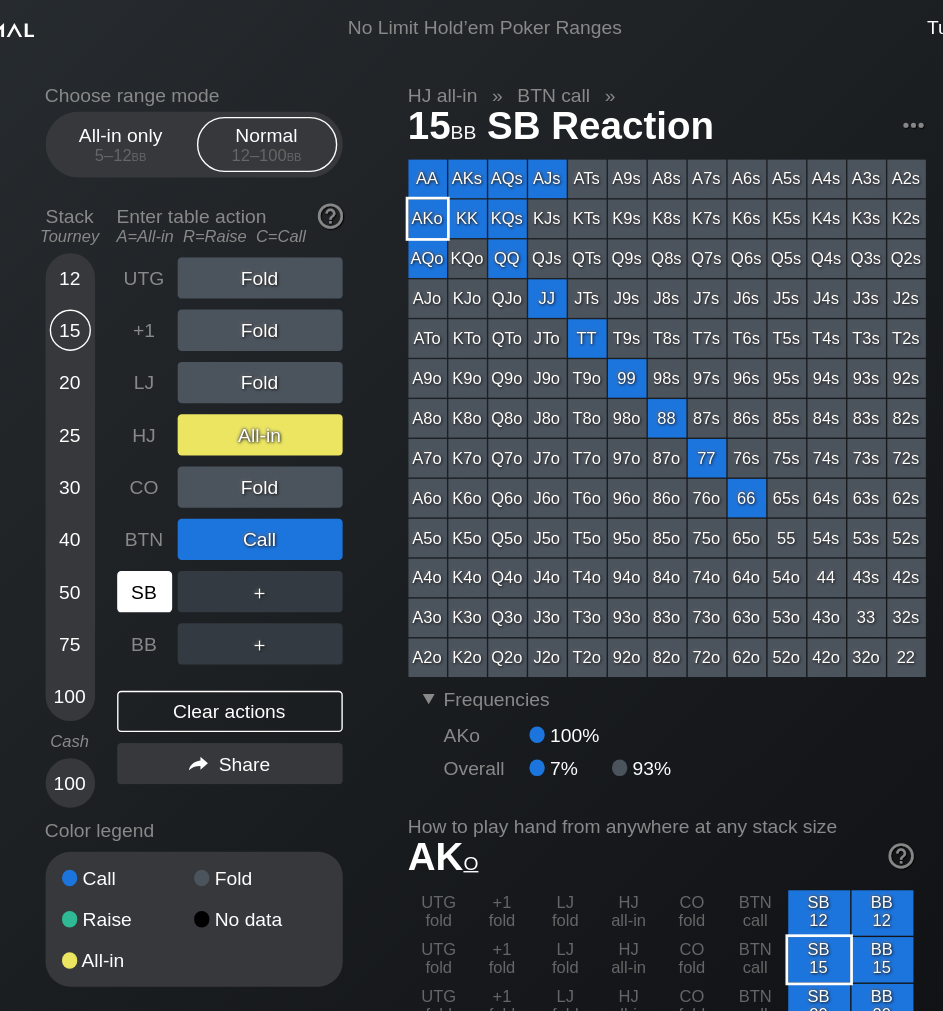 click on "SB" at bounding box center (224, 430) 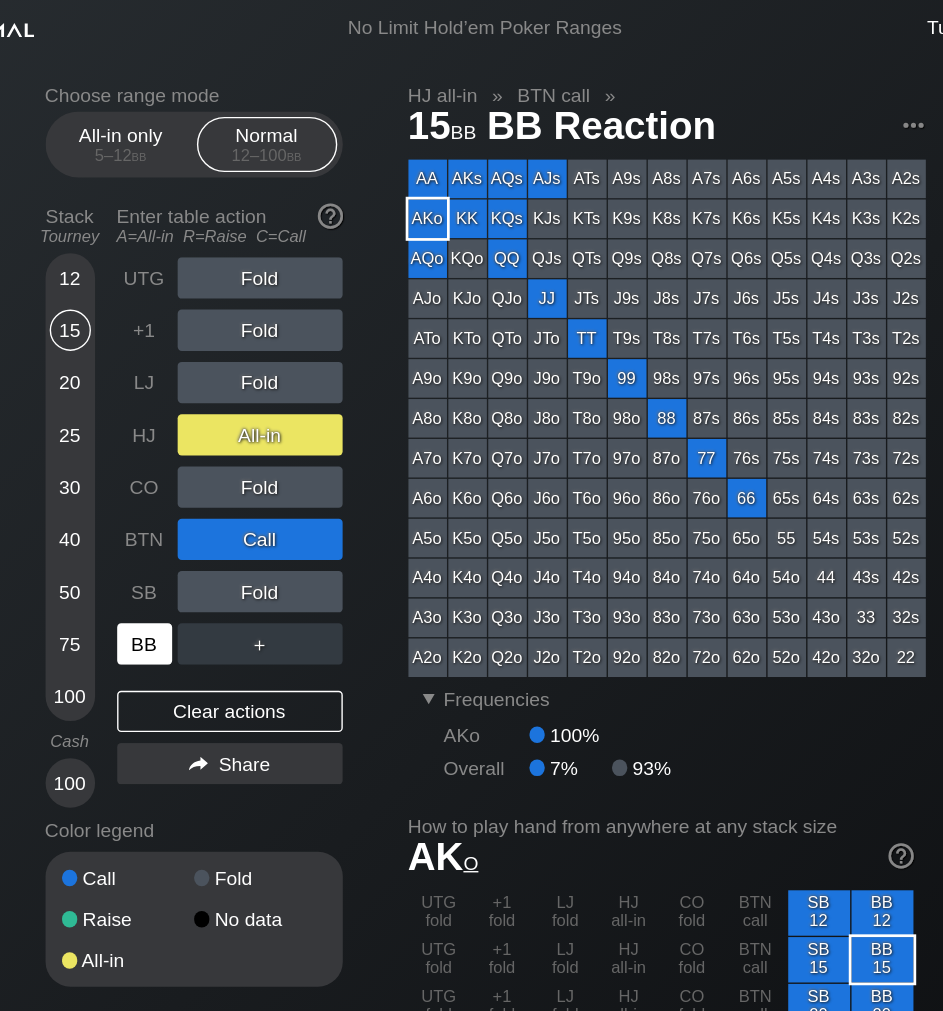 click on "BB" at bounding box center [224, 468] 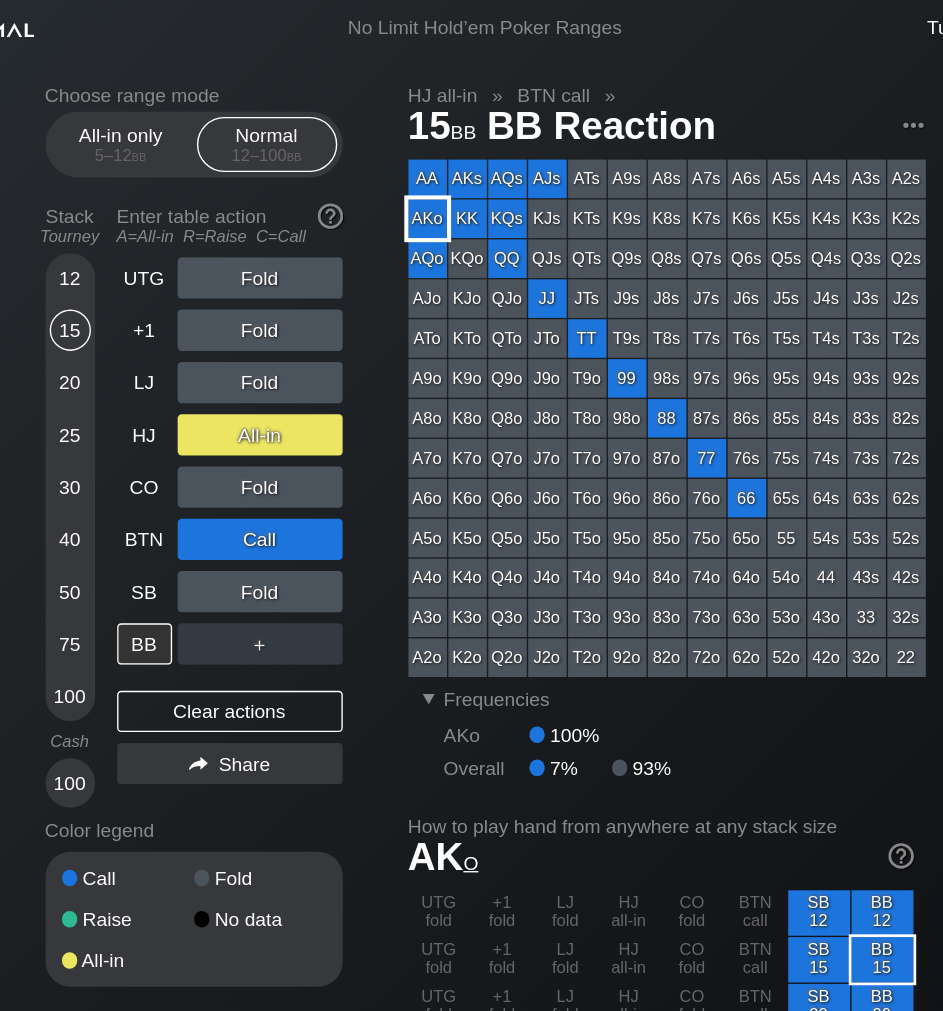 click on "AKo" at bounding box center (430, 159) 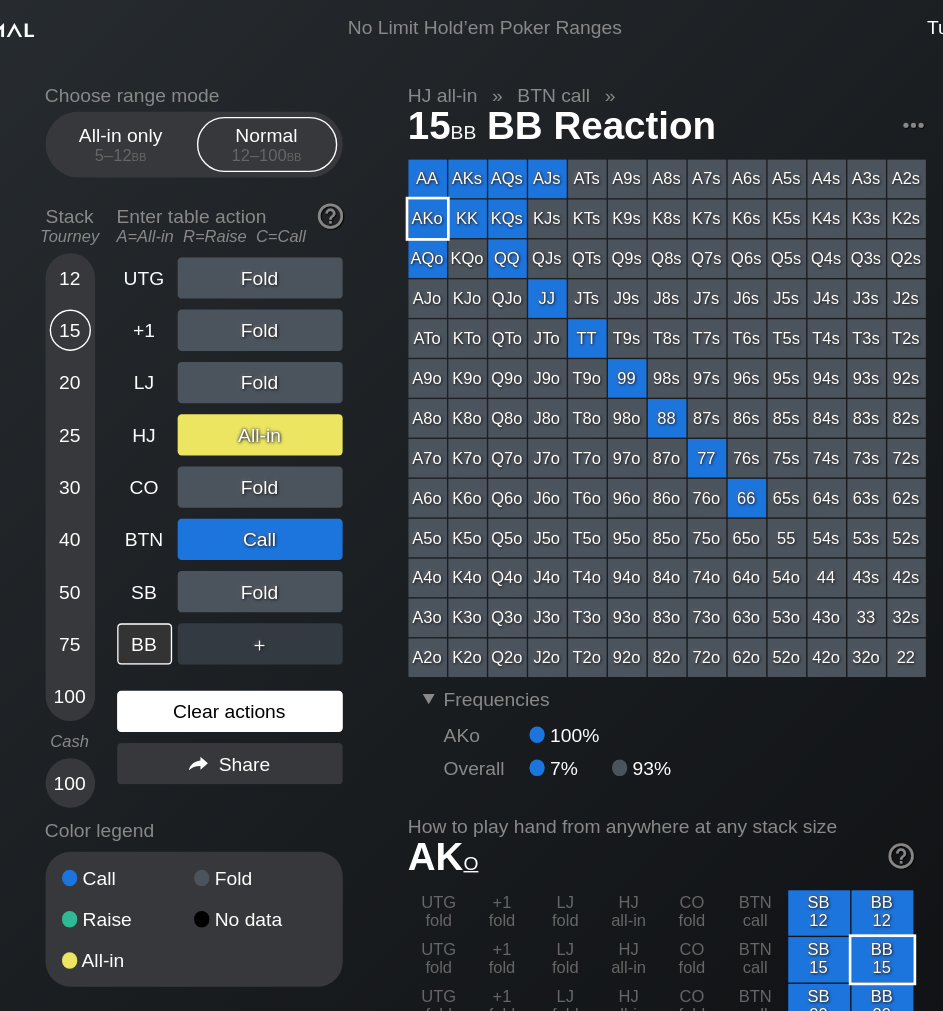 click on "Clear actions" at bounding box center (286, 517) 